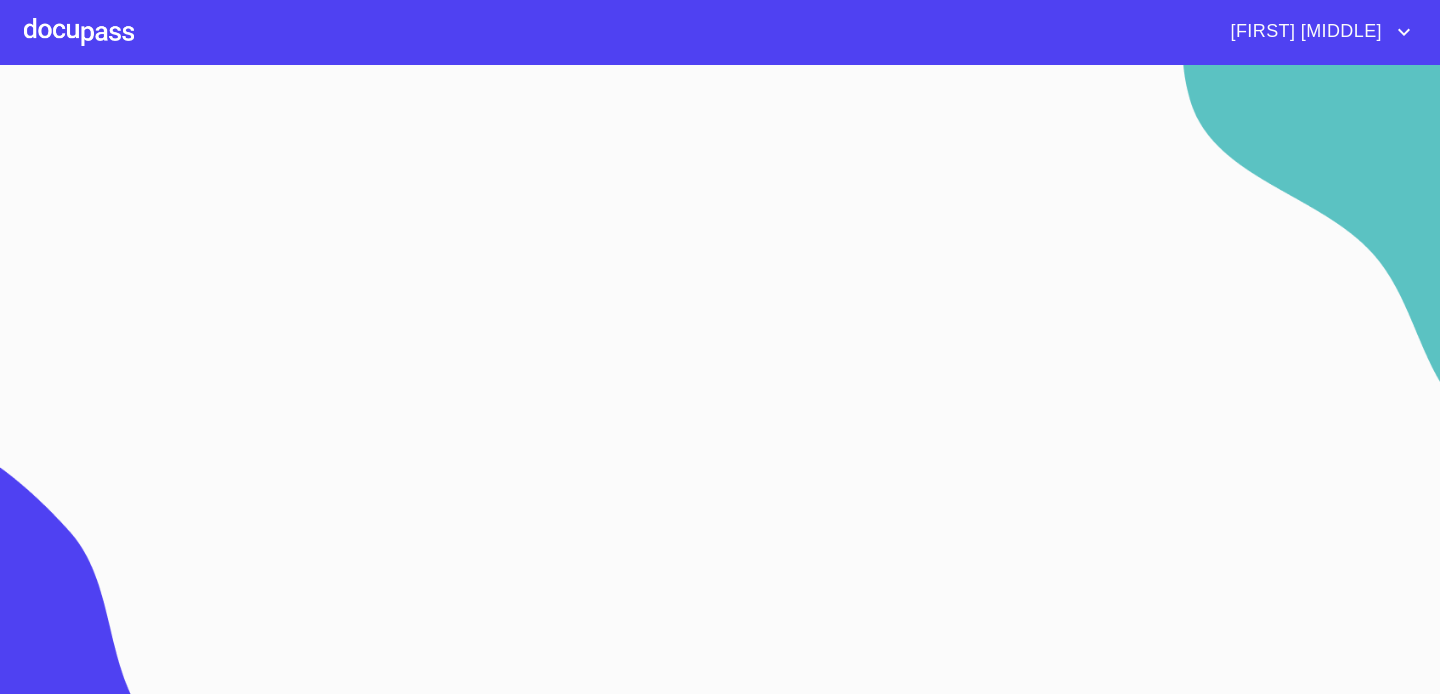 scroll, scrollTop: 0, scrollLeft: 0, axis: both 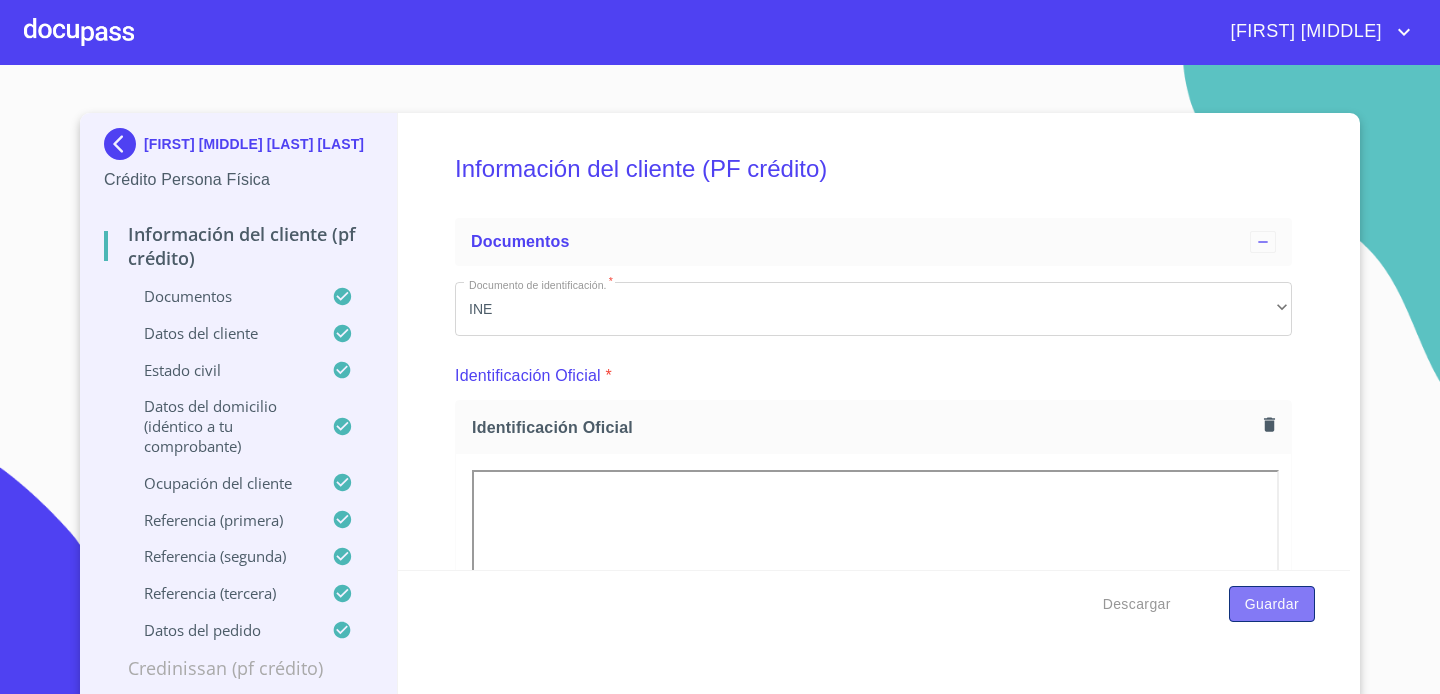 click on "Guardar" at bounding box center [1272, 604] 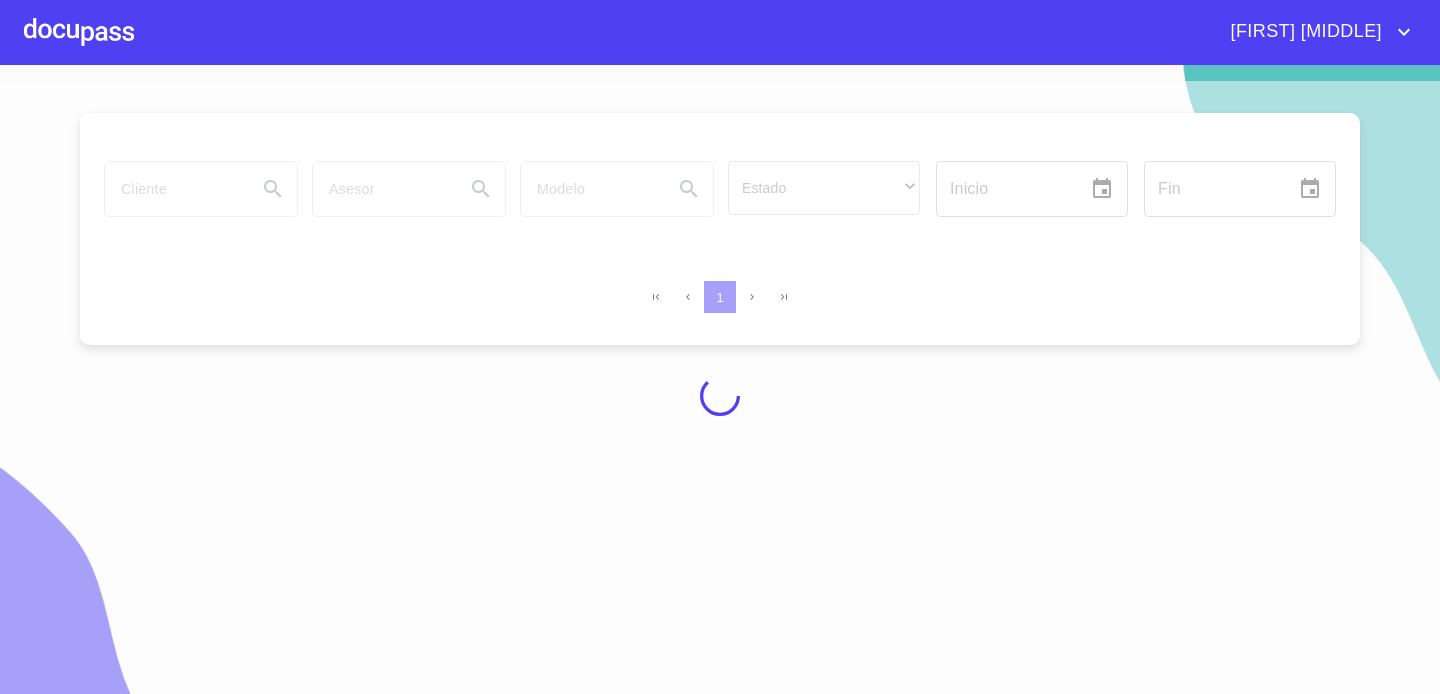 click at bounding box center [79, 32] 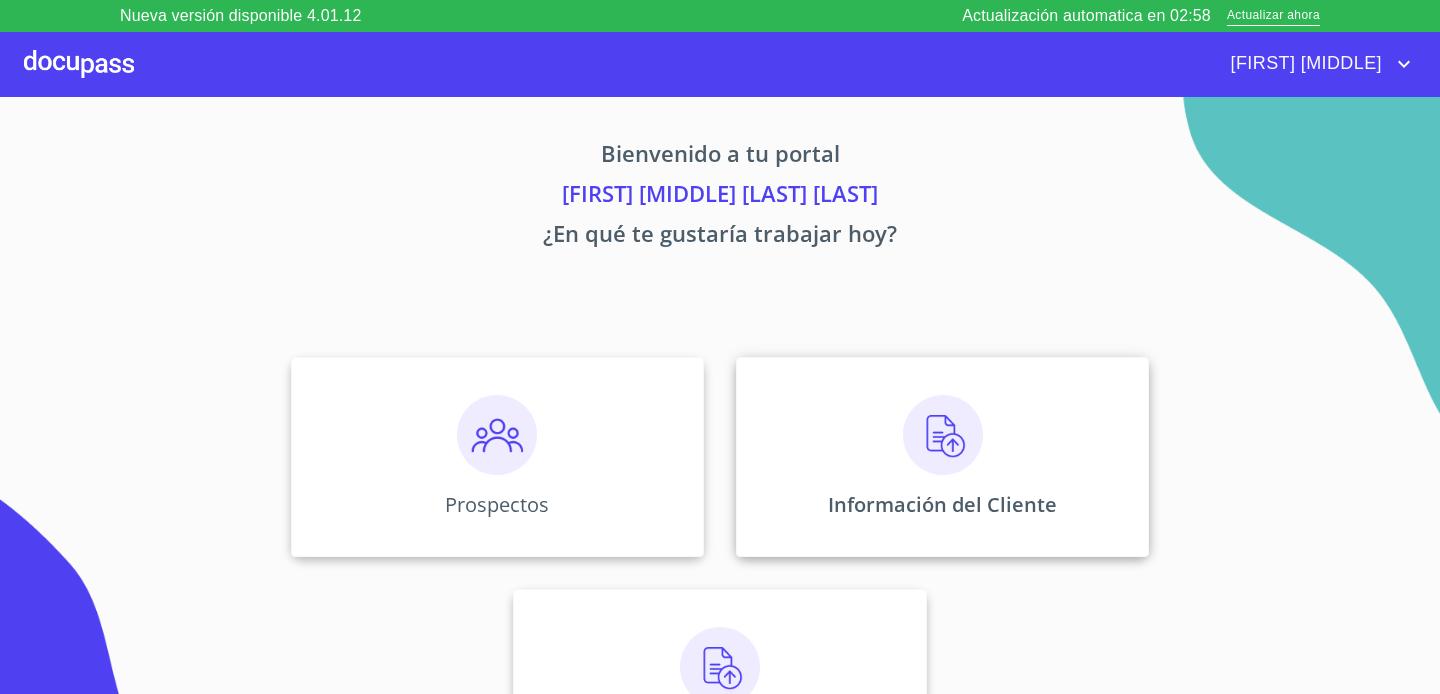 click at bounding box center [943, 435] 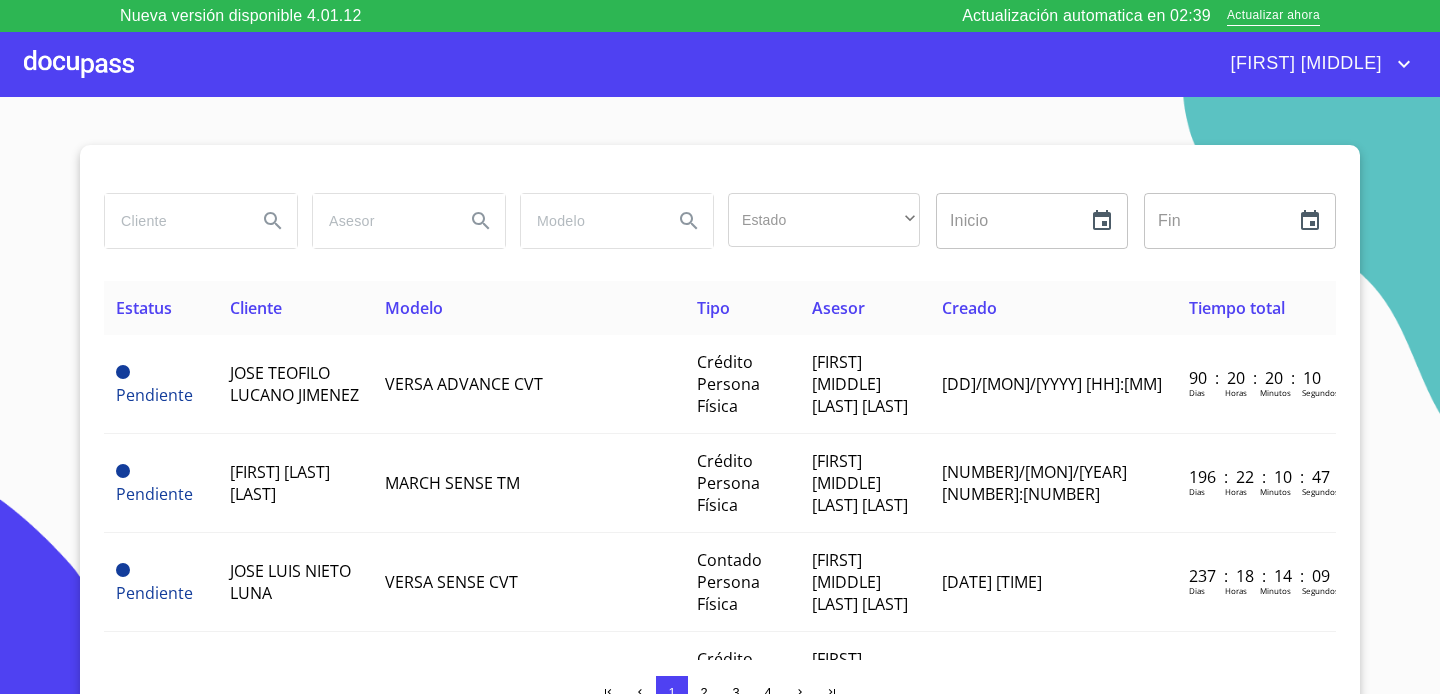 drag, startPoint x: 1402, startPoint y: 230, endPoint x: 1406, endPoint y: 354, distance: 124.0645 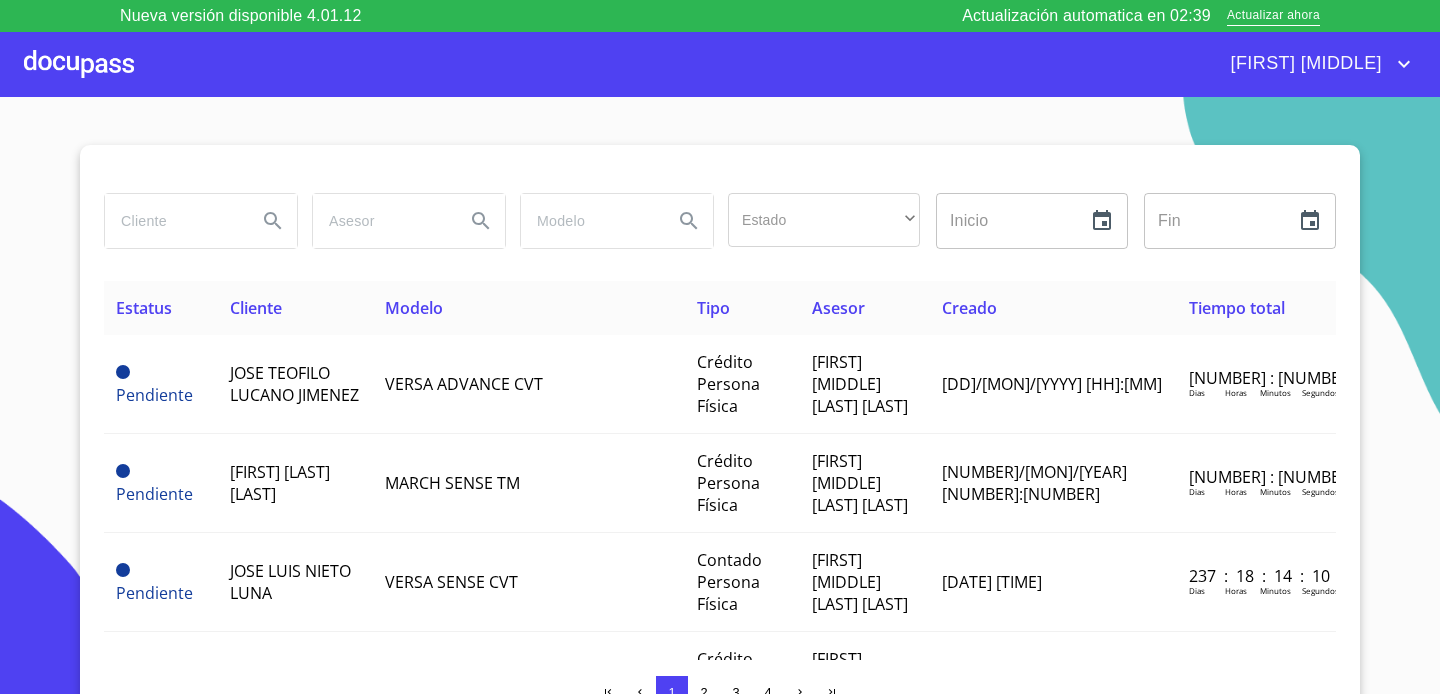 click on "Estado ​ ​ Inicio ​ Fin ​ Estatus   Cliente   Modelo   Tipo   Asesor   Creado   Tiempo total   Pendiente [FIRST] [MIDDLE] [LAST] [LAST] VERSA ADVANCE CVT Crédito Persona Física [FIRST] [MIDDLE] [LAST] [LAST] [DATE] [TIME] [NUMBER] : [NUMBER] : [NUMBER] : [NUMBER] Dias Horas Minutos Segundos Pendiente [FIRST] [LAST] [LAST] MARCH SENSE TM Crédito Persona Física [FIRST] [MIDDLE] [LAST] [LAST] [DATE] [TIME] [NUMBER] : [NUMBER] : [NUMBER] : [NUMBER] Dias Horas Minutos Segundos Pendiente [FIRST] [MIDDLE] [LAST] [LAST] VERSA SENSE CVT Contado Persona Física [FIRST] [MIDDLE] [LAST] [LAST] [DATE] [TIME] [NUMBER] : [NUMBER] : [NUMBER] : [NUMBER] Dias Horas Minutos Segundos Pendiente [FIRST] [MIDDLE] [LAST] [LAST] SENTRA SENSE T M Crédito Persona Física [FIRST] [MIDDLE] [LAST] [LAST] [DATE] [TIME] [NUMBER] : [NUMBER] : [NUMBER] : [NUMBER] Dias Horas Minutos Segundos Pendiente [FIRST] [MIDDLE] [LAST] [LAST] MARCH SENSE TM Crédito Persona Física [FIRST] [MIDDLE] [LAST] [LAST] [DATE] [TIME] [NUMBER] : [NUMBER] : [NUMBER] : [NUMBER] Dias Horas Minutos Segundos Pendiente Dias Horas" at bounding box center (720, 411) 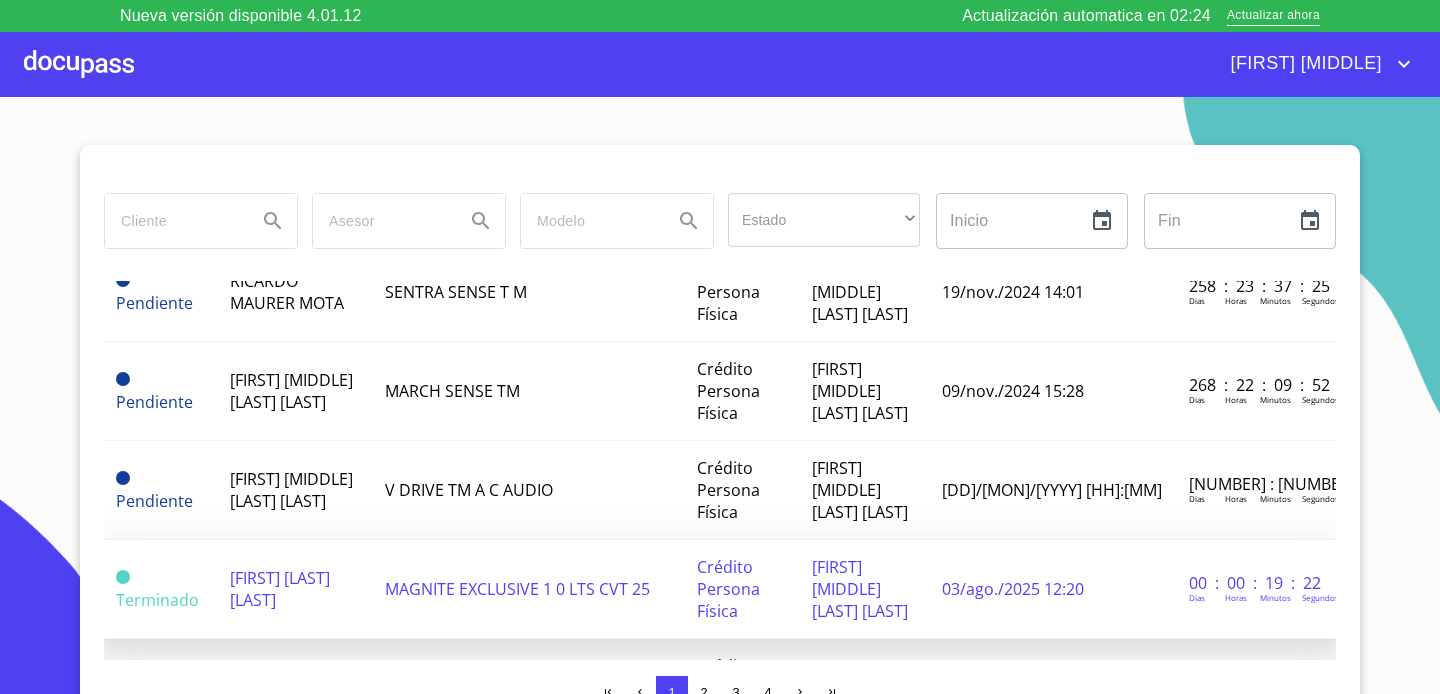 scroll, scrollTop: 403, scrollLeft: 0, axis: vertical 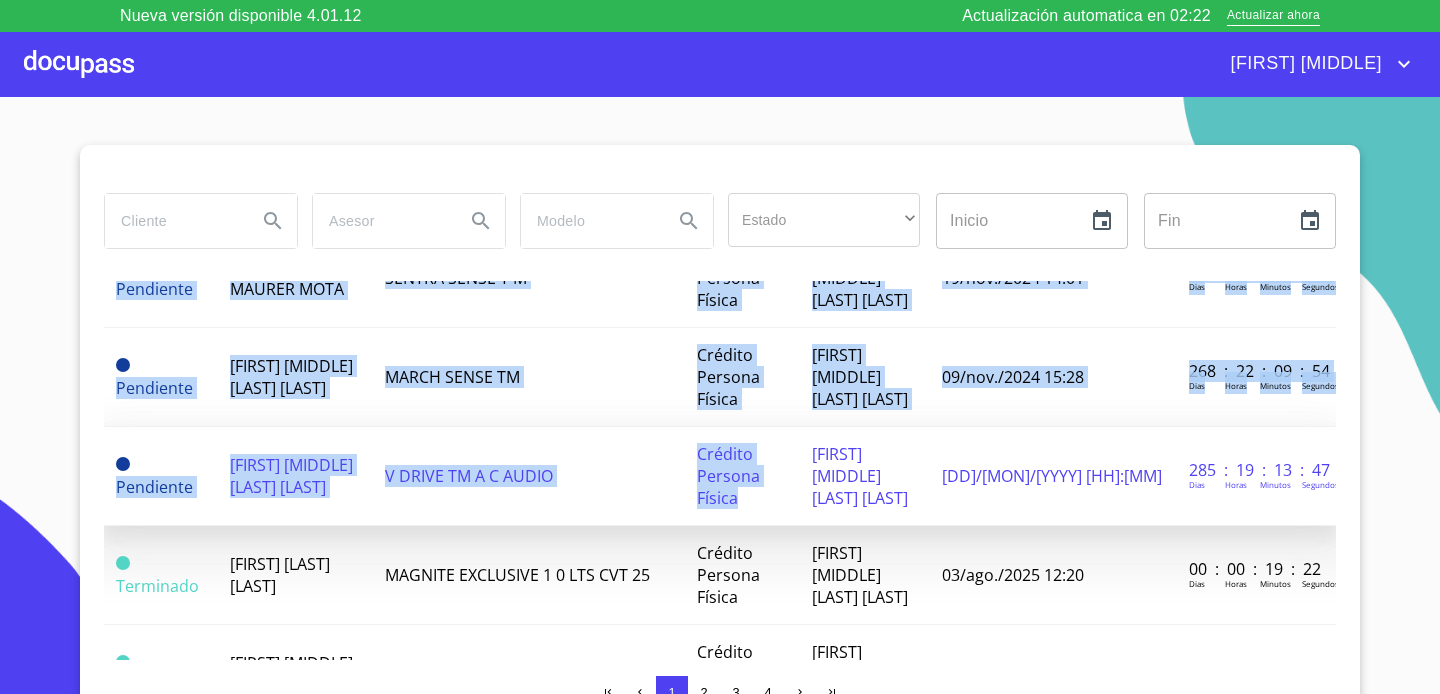 drag, startPoint x: 841, startPoint y: 423, endPoint x: 882, endPoint y: 418, distance: 41.303753 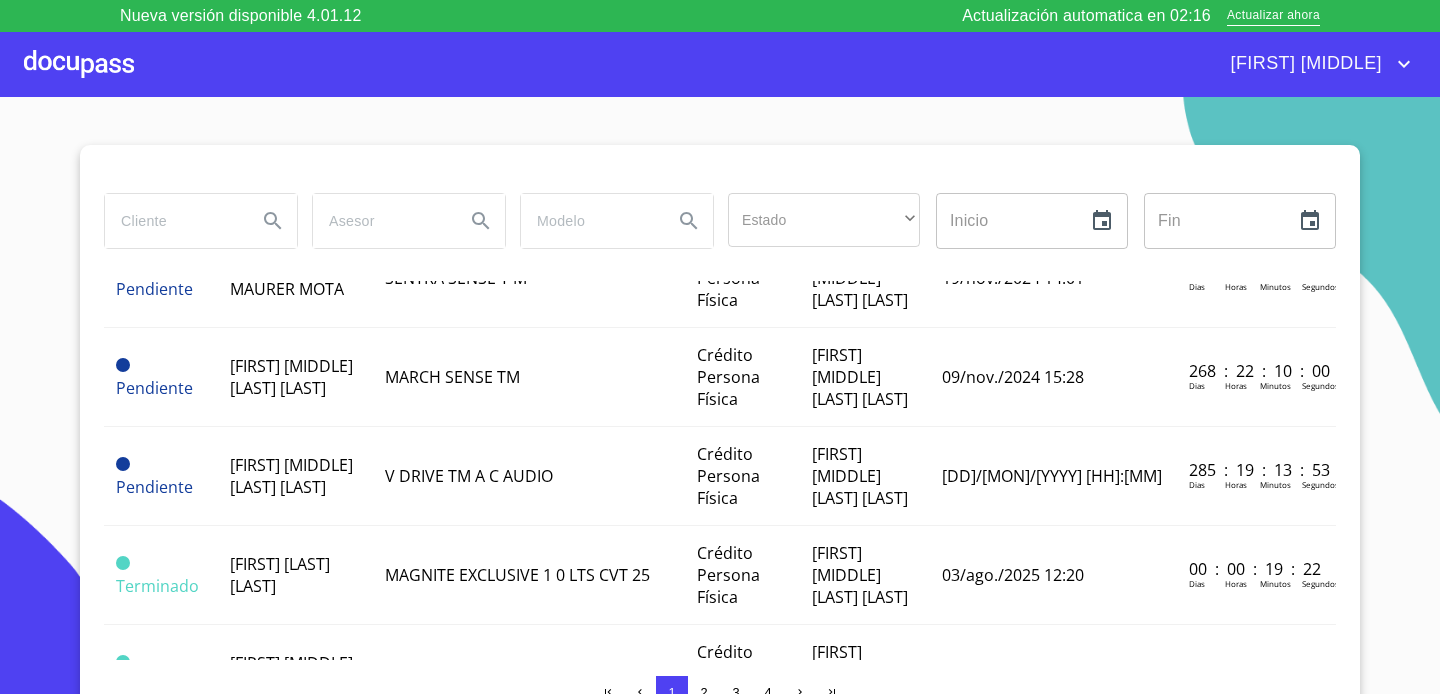 click on "Estado ​ ​ Inicio ​ Fin ​ Estatus   Cliente   Modelo   Tipo   Asesor   Creado   Tiempo total   Pendiente JOSE TEOFILO LUCANO JIMENEZ VERSA ADVANCE CVT Crédito Persona Física ITZEL GUADALUPE  SÁNCHEZ AYALA 06/may./2025 17:18 90  :  20  :  20  :  34 Dias Horas Minutos Segundos Pendiente ALICIA HERNANDEZ IBARRA MARCH SENSE TM Crédito Persona Física ITZEL GUADALUPE  SÁNCHEZ AYALA 20/ene./2025 15:27 196  :  22  :  11  :  11 Dias Horas Minutos Segundos Pendiente JOSE LUIS NIETO LUNA VERSA SENSE CVT Contado Persona Física ITZEL GUADALUPE  SÁNCHEZ AYALA 10/dic./2024 19:24 237  :  18  :  14  :  33 Dias Horas Minutos Segundos Pendiente RICARDO MAURER MOTA SENTRA SENSE T M Crédito Persona Física ITZEL GUADALUPE  SÁNCHEZ AYALA 19/nov./2024 14:01 258  :  23  :  37  :  33 Dias Horas Minutos Segundos Pendiente MARIA GUADALUPE HERNANDEZ MARIN MARCH SENSE TM Crédito Persona Física ITZEL GUADALUPE  SÁNCHEZ AYALA 09/nov./2024 15:28 268  :  22  :  10  :  00 Dias Horas Minutos Segundos Pendiente Dias Horas 1" at bounding box center [720, 411] 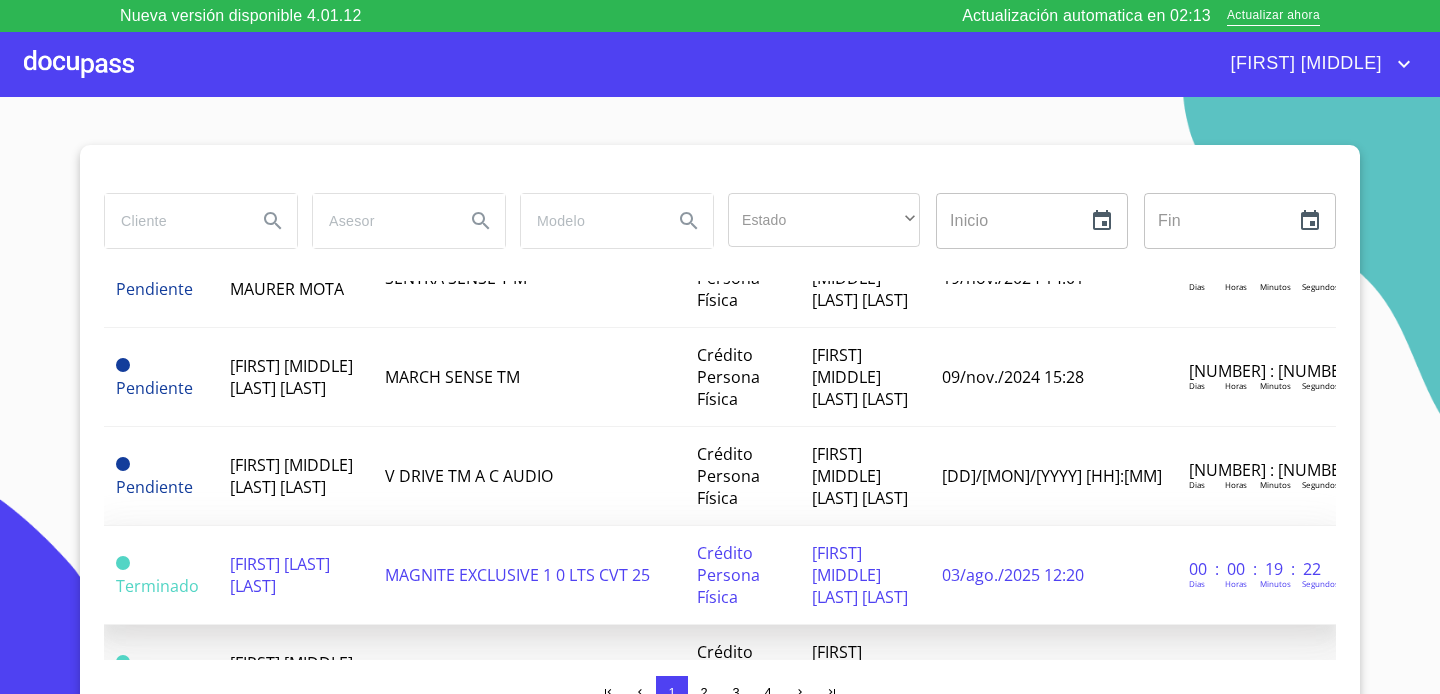click on "[FIRST] [LAST] [LAST]" at bounding box center (280, 575) 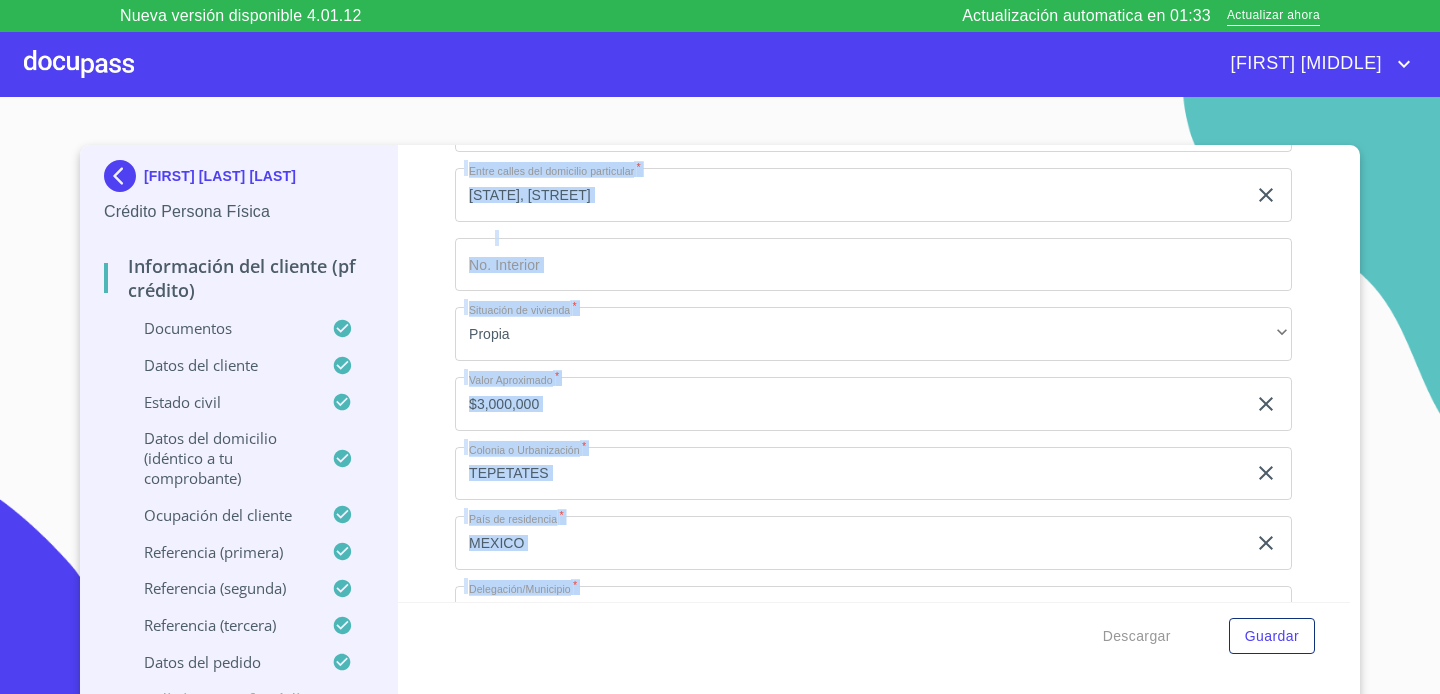 scroll, scrollTop: 5830, scrollLeft: 0, axis: vertical 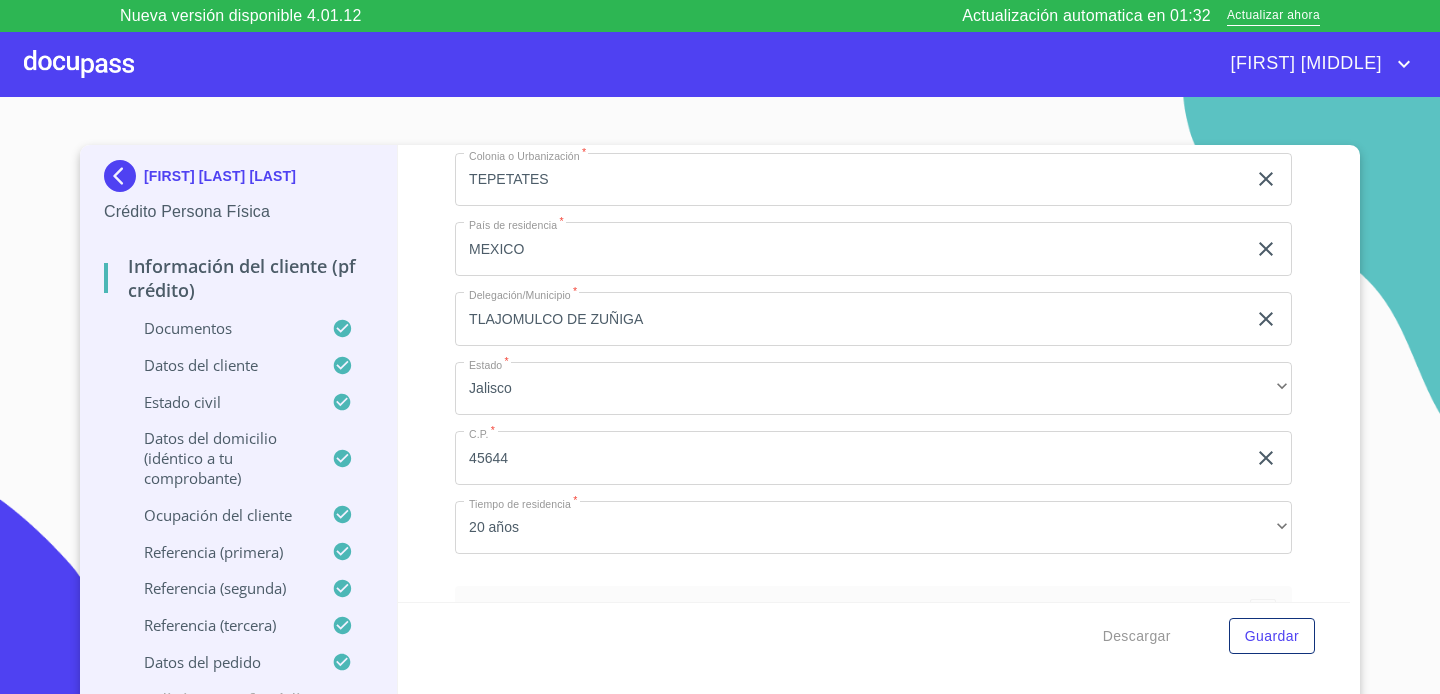 drag, startPoint x: 1102, startPoint y: 465, endPoint x: 1147, endPoint y: 586, distance: 129.09686 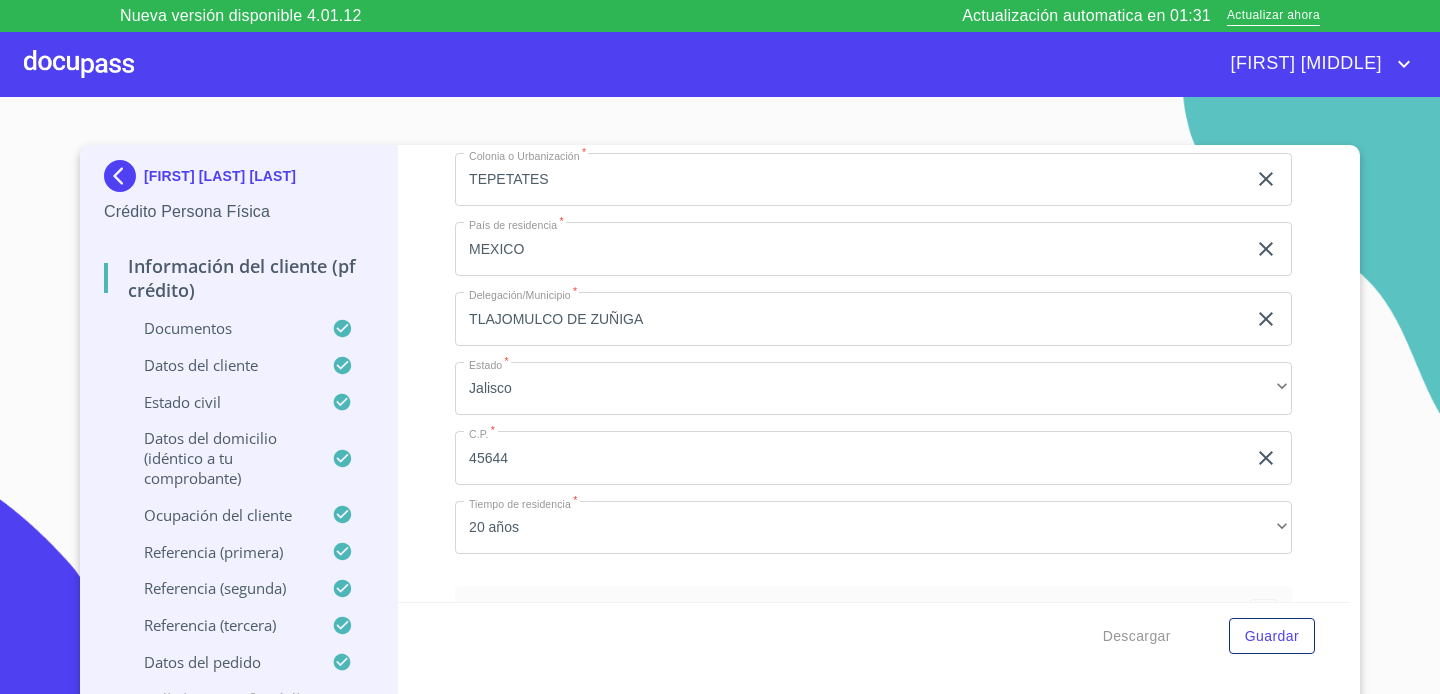 click on "GRISELDA  CERVANTES ARIAS Crédito Persona Física Información del cliente (PF crédito) Documentos Datos del cliente Estado Civil Datos del domicilio (idéntico a tu comprobante) Ocupación del Cliente Referencia (primera) Referencia (segunda) Referencia (tercera) Datos del pedido Credinissan (PF crédito) Asignación de Ventas Información del cliente (PF crédito)   Documentos Documento de identificación.   * INE ​ Identificación Oficial * Identificación Oficial Identificación Oficial Identificación Oficial Comprobante de Domicilio * Comprobante de Domicilio Comprobante de Domicilio Comprobante de Domicilio Fuente de ingresos   * Independiente/Dueño de negocio/Persona Moral ​ Comprobante de Ingresos mes 1 * Comprobante de Ingresos mes 1 Comprobante de Ingresos mes 1 Comprobante de Ingresos mes 2 * Comprobante de Ingresos mes 2 Comprobante de Ingresos mes 2 Comprobante de Ingresos mes 3 * Comprobante de Ingresos mes 3 Comprobante de Ingresos mes 3 CURP * CURP CURP documento(s) para agregar *" at bounding box center (720, 411) 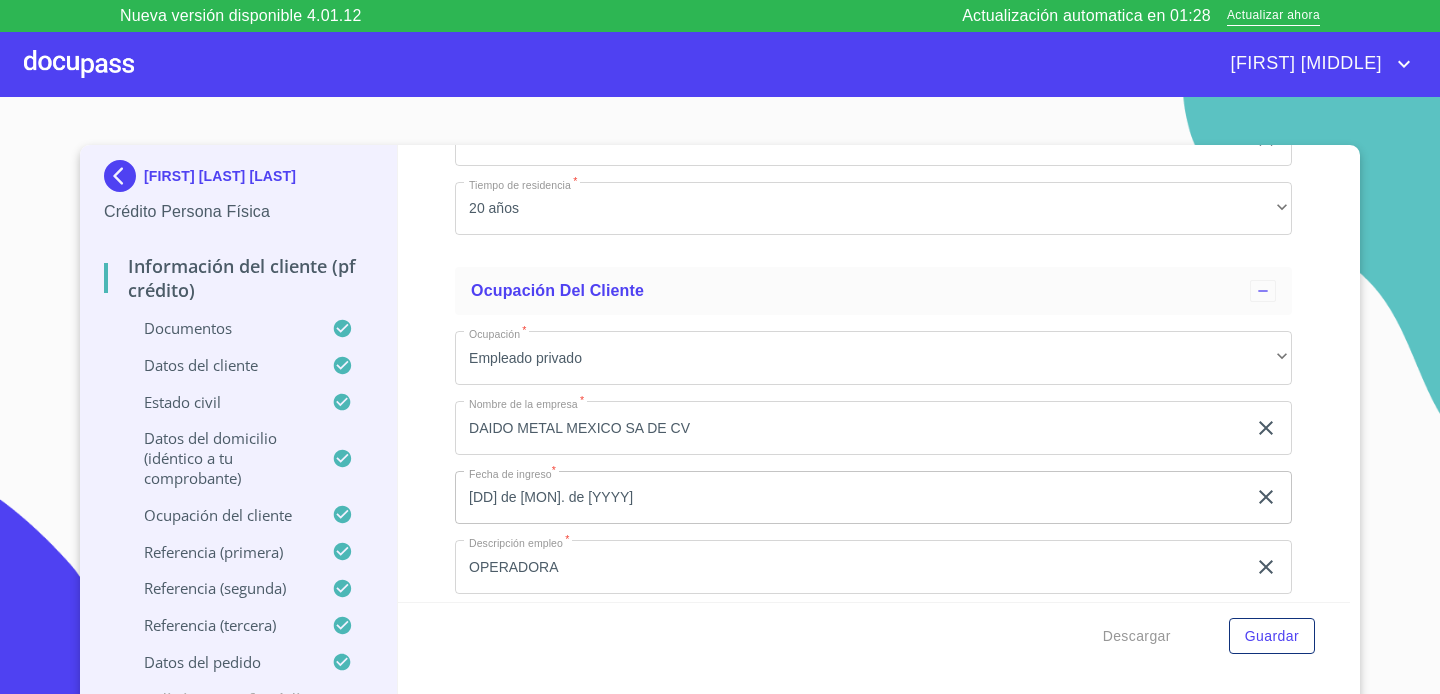 drag, startPoint x: 1211, startPoint y: 486, endPoint x: 1230, endPoint y: 591, distance: 106.7052 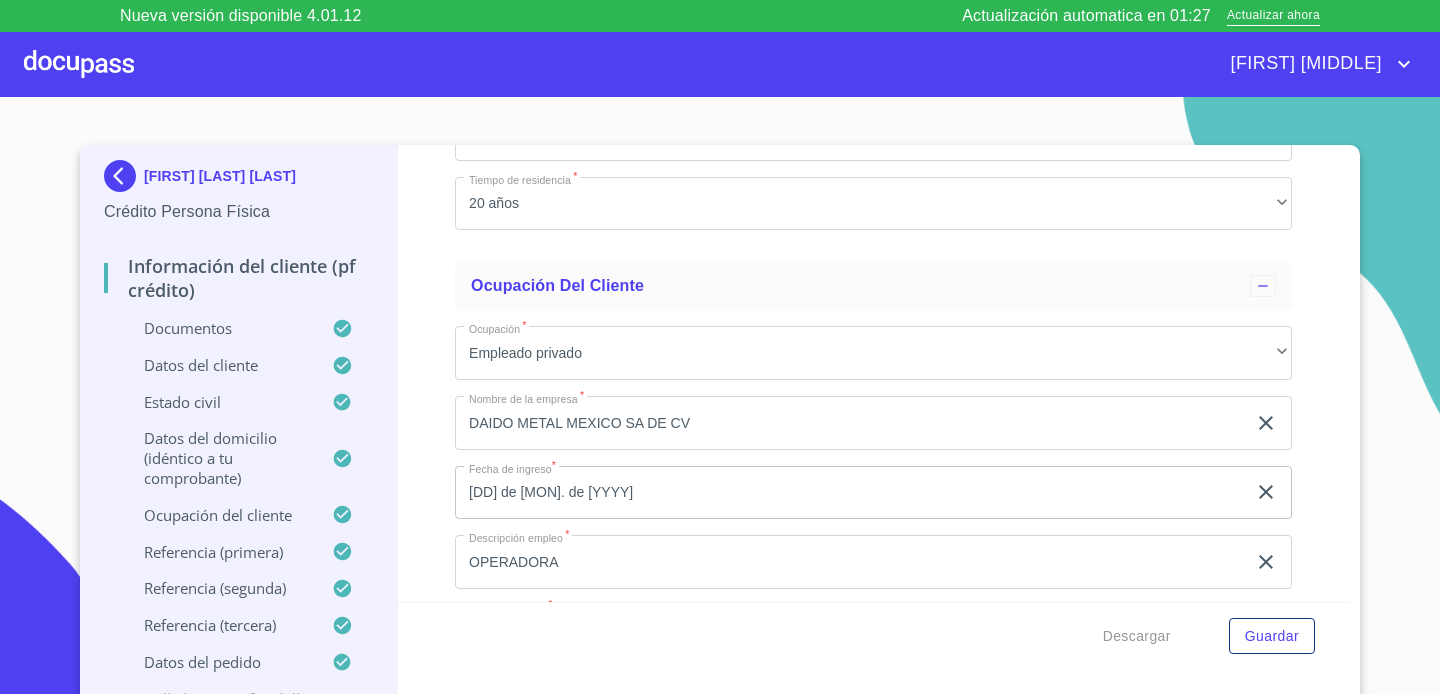 click 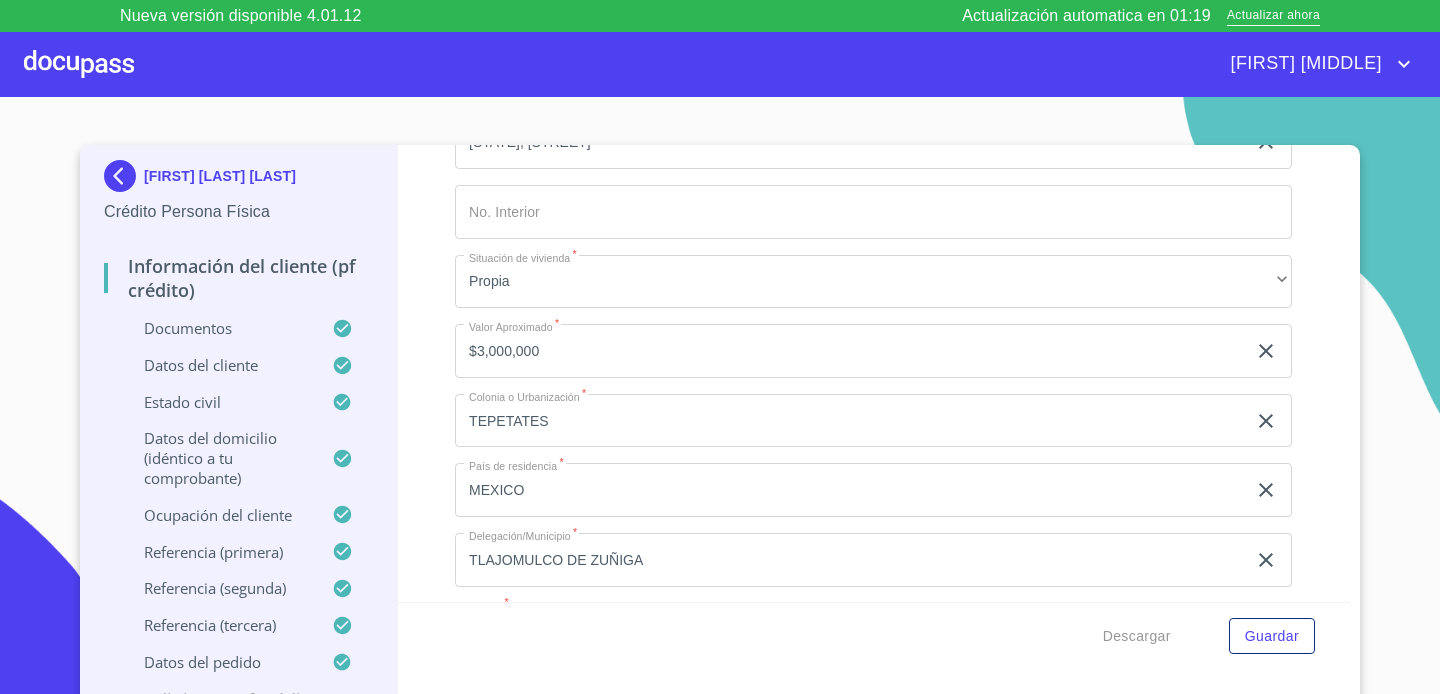 click on "GRISELDA  CERVANTES ARIAS Crédito Persona Física Información del cliente (PF crédito) Documentos Datos del cliente Estado Civil Datos del domicilio (idéntico a tu comprobante) Ocupación del Cliente Referencia (primera) Referencia (segunda) Referencia (tercera) Datos del pedido Credinissan (PF crédito) Asignación de Ventas Información del cliente (PF crédito)   Documentos Documento de identificación.   * INE ​ Identificación Oficial * Identificación Oficial Identificación Oficial Identificación Oficial Comprobante de Domicilio * Comprobante de Domicilio Comprobante de Domicilio Comprobante de Domicilio Fuente de ingresos   * Independiente/Dueño de negocio/Persona Moral ​ Comprobante de Ingresos mes 1 * Comprobante de Ingresos mes 1 Comprobante de Ingresos mes 1 Comprobante de Ingresos mes 2 * Comprobante de Ingresos mes 2 Comprobante de Ingresos mes 2 Comprobante de Ingresos mes 3 * Comprobante de Ingresos mes 3 Comprobante de Ingresos mes 3 CURP * CURP CURP Datos del cliente   * ​" at bounding box center (720, 411) 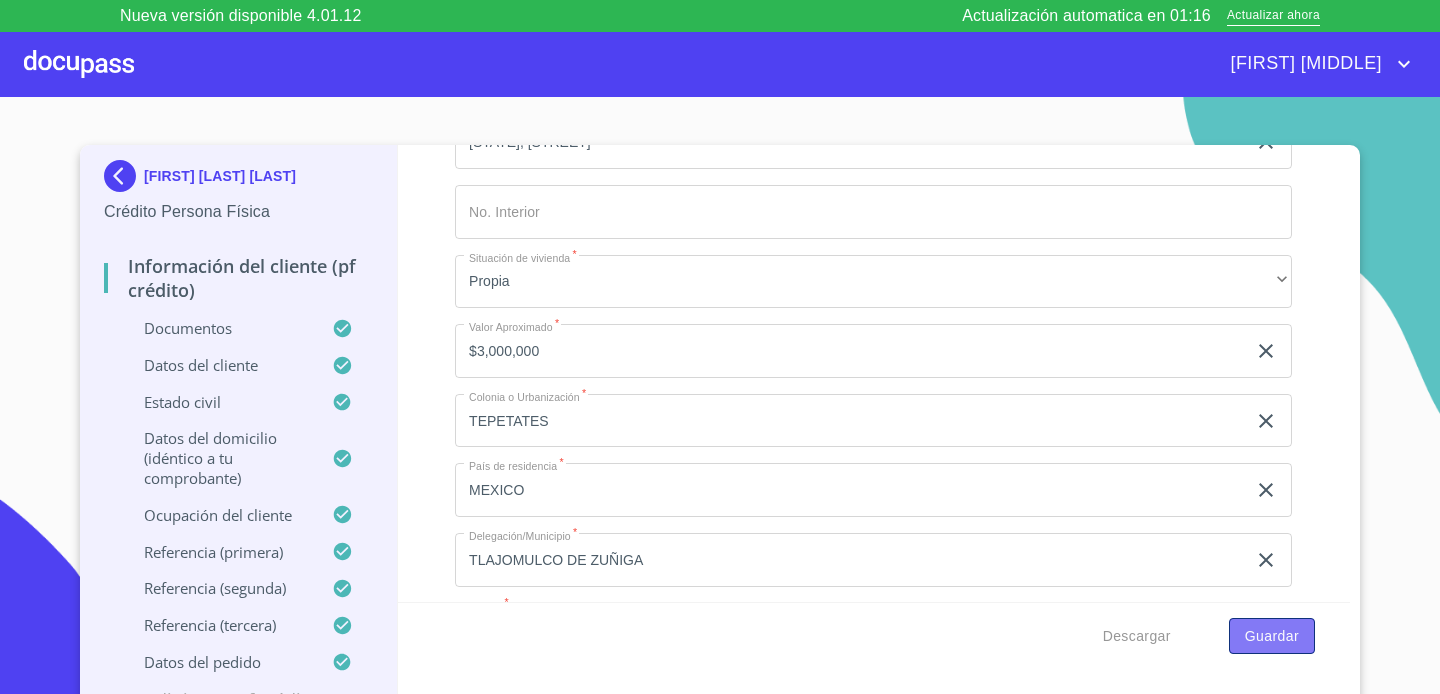 click on "Guardar" at bounding box center [1272, 636] 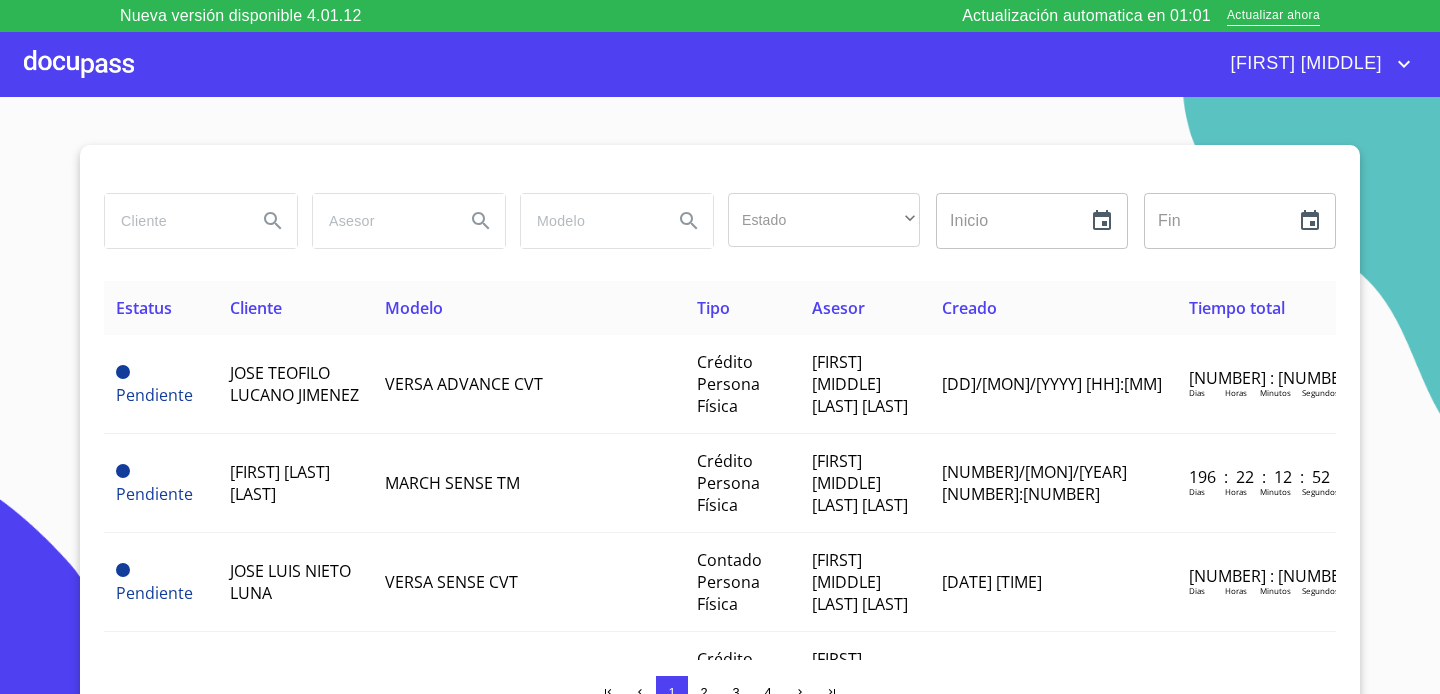 drag, startPoint x: 1428, startPoint y: 337, endPoint x: 1417, endPoint y: 337, distance: 11 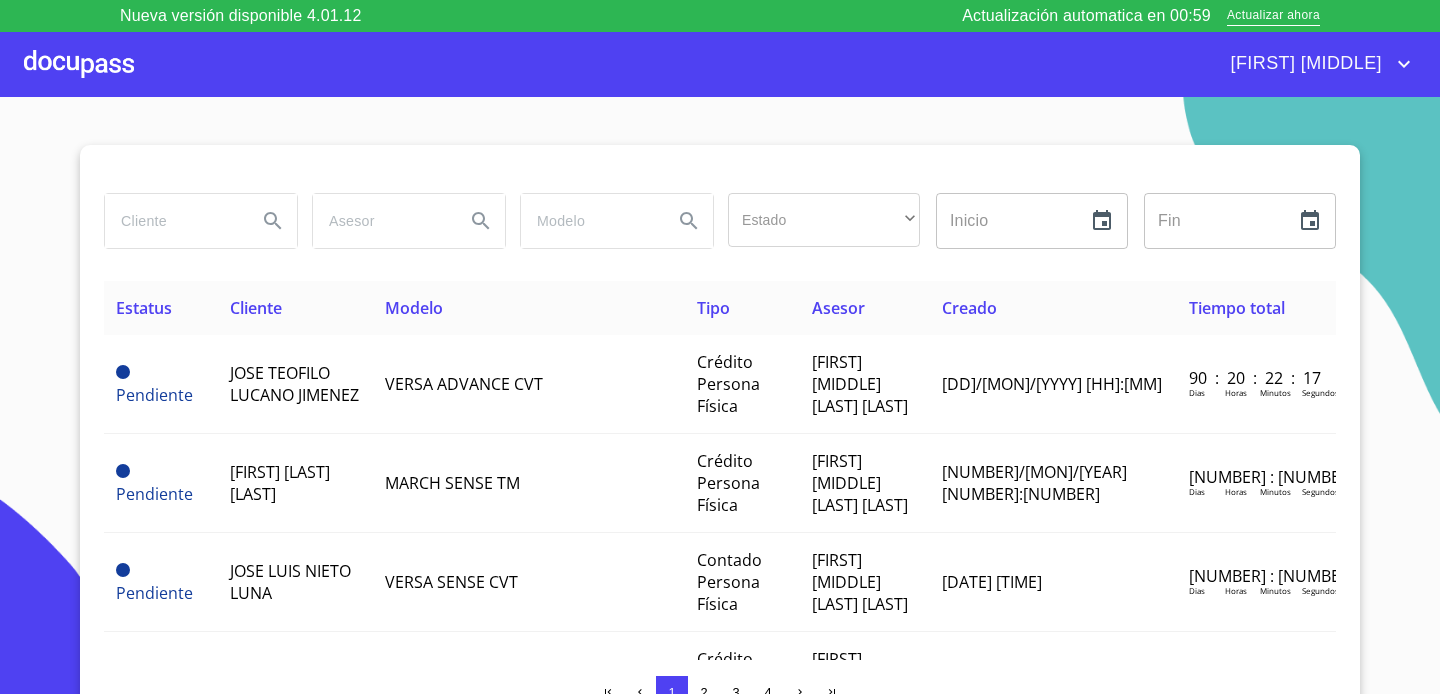 click at bounding box center (79, 64) 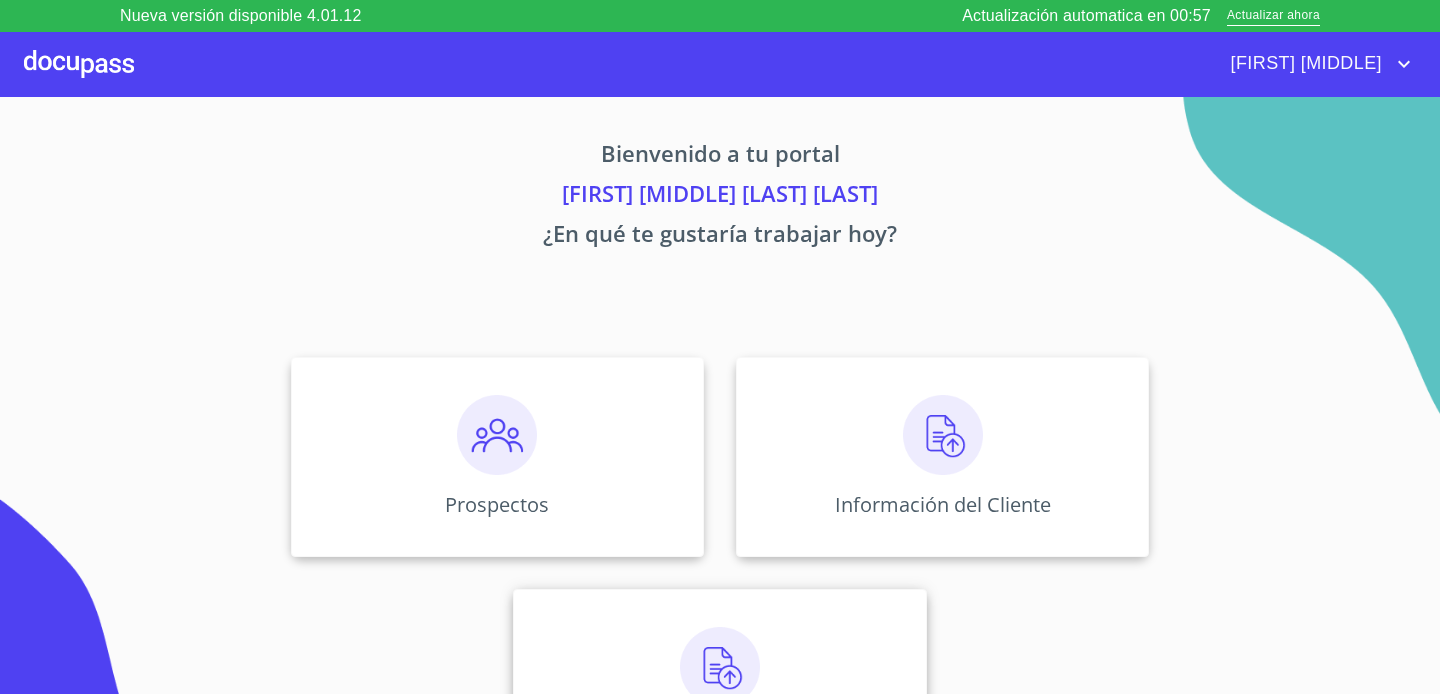 click at bounding box center (720, 667) 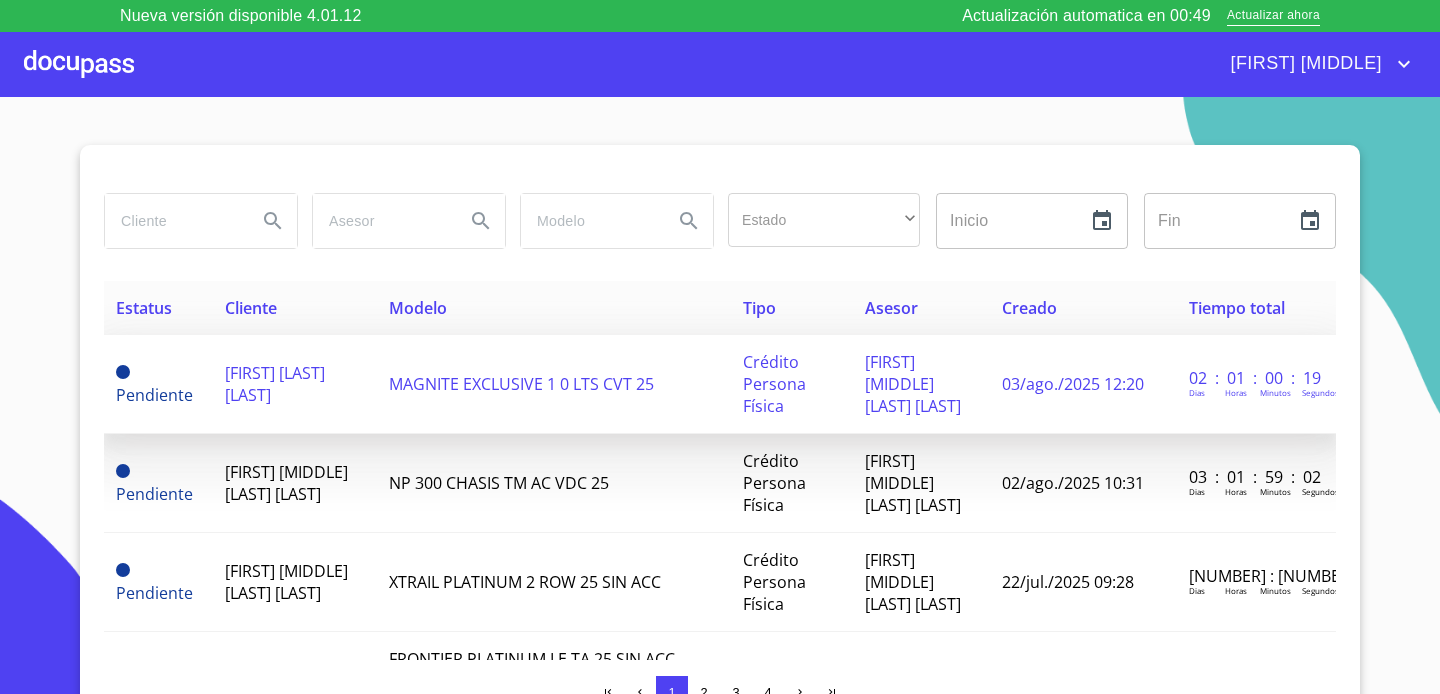 click on "[FIRST] [MIDDLE] [LAST]" at bounding box center (275, 384) 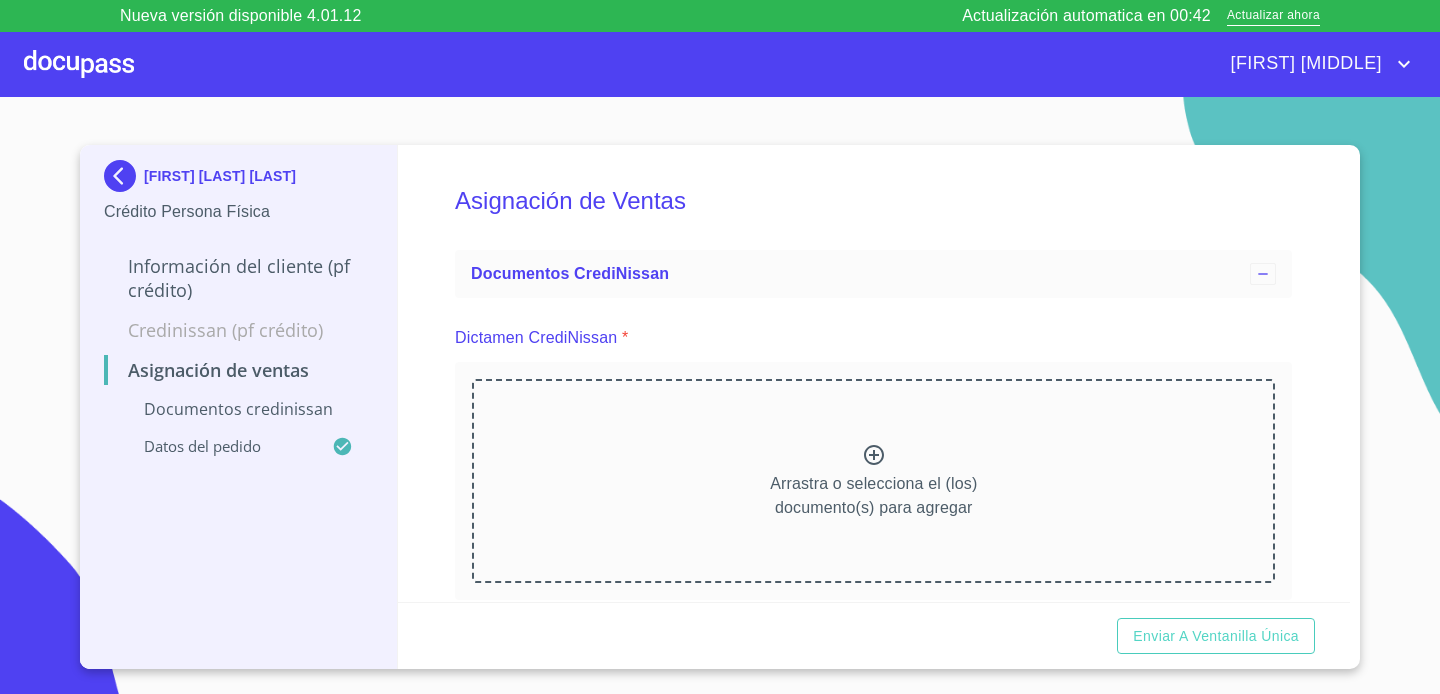 click 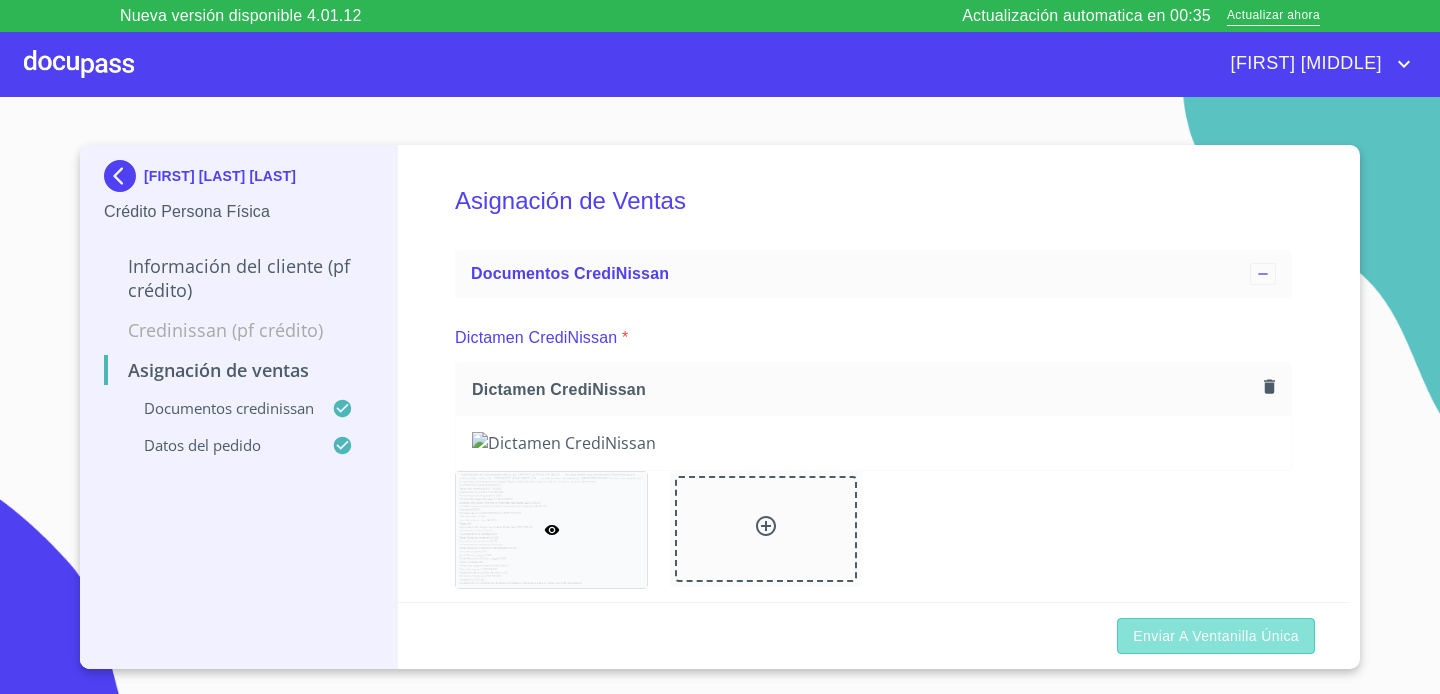 click on "Enviar a Ventanilla única" at bounding box center (1216, 636) 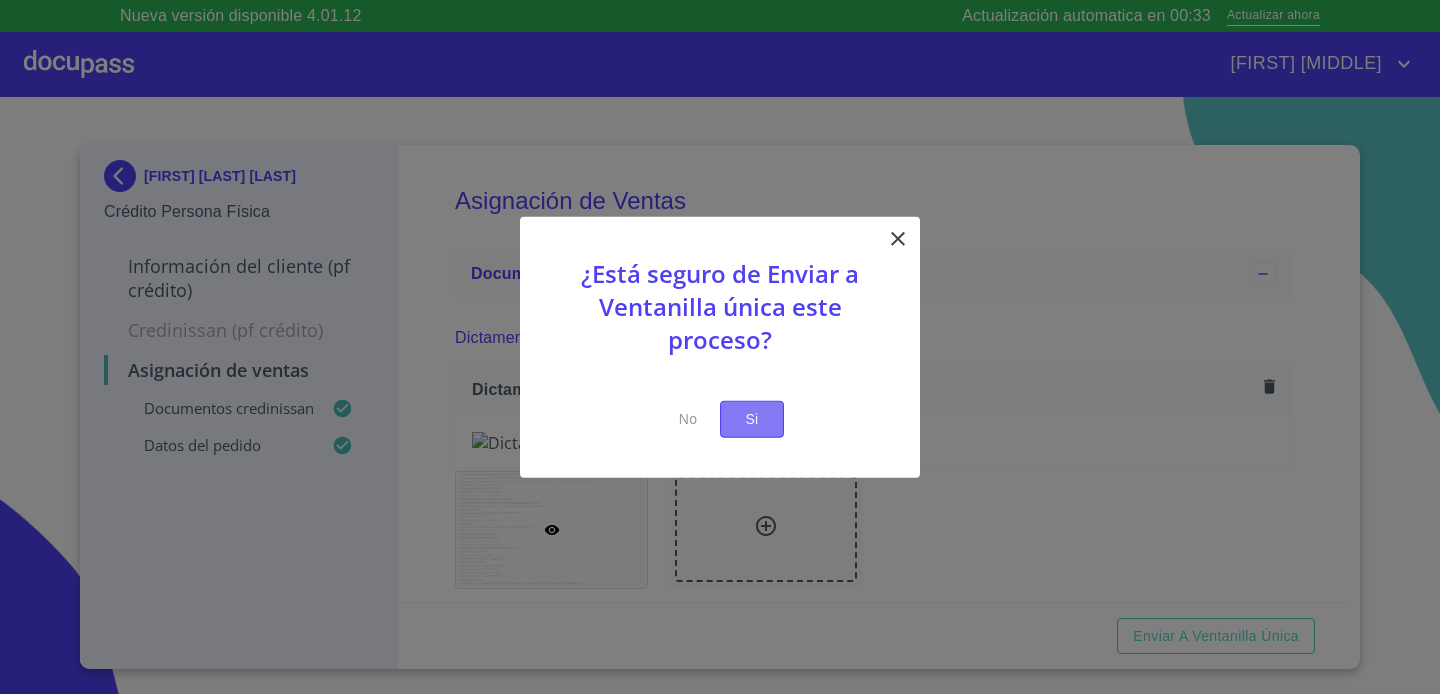 click on "Si" at bounding box center [752, 419] 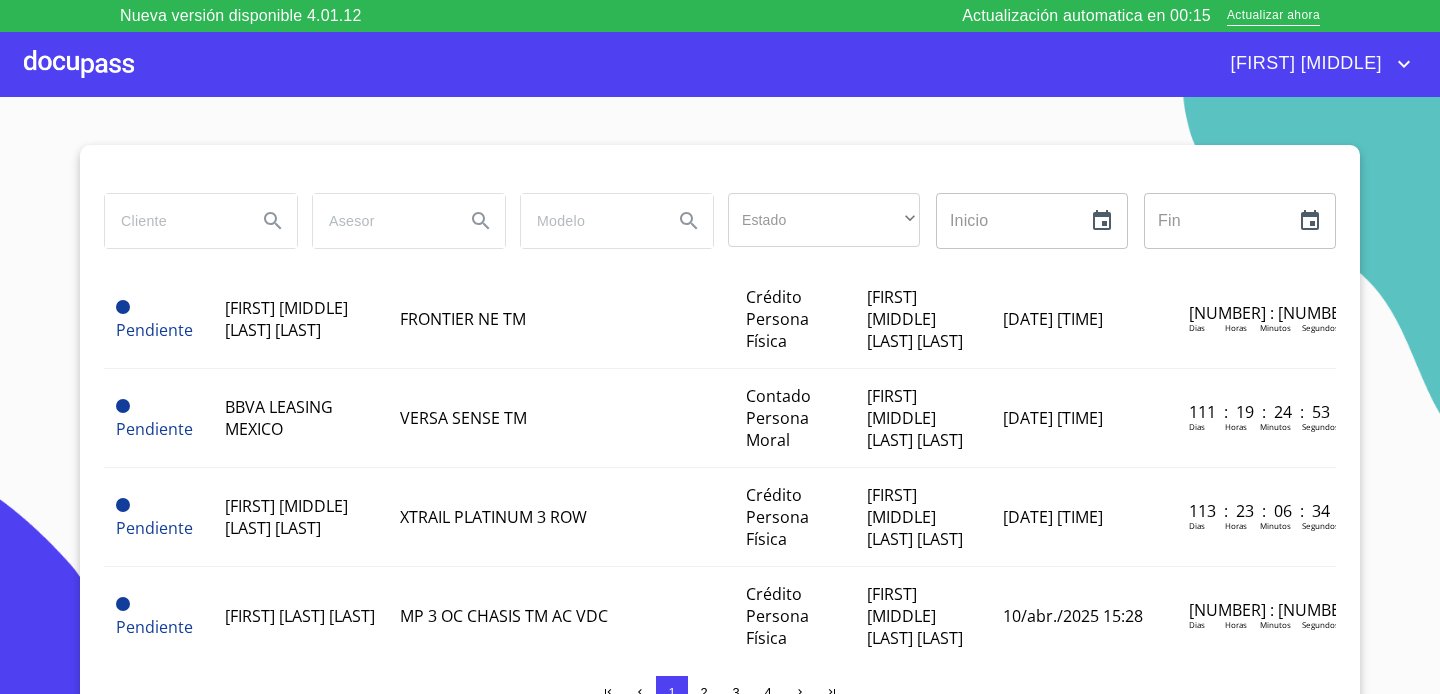 scroll, scrollTop: 2165, scrollLeft: 0, axis: vertical 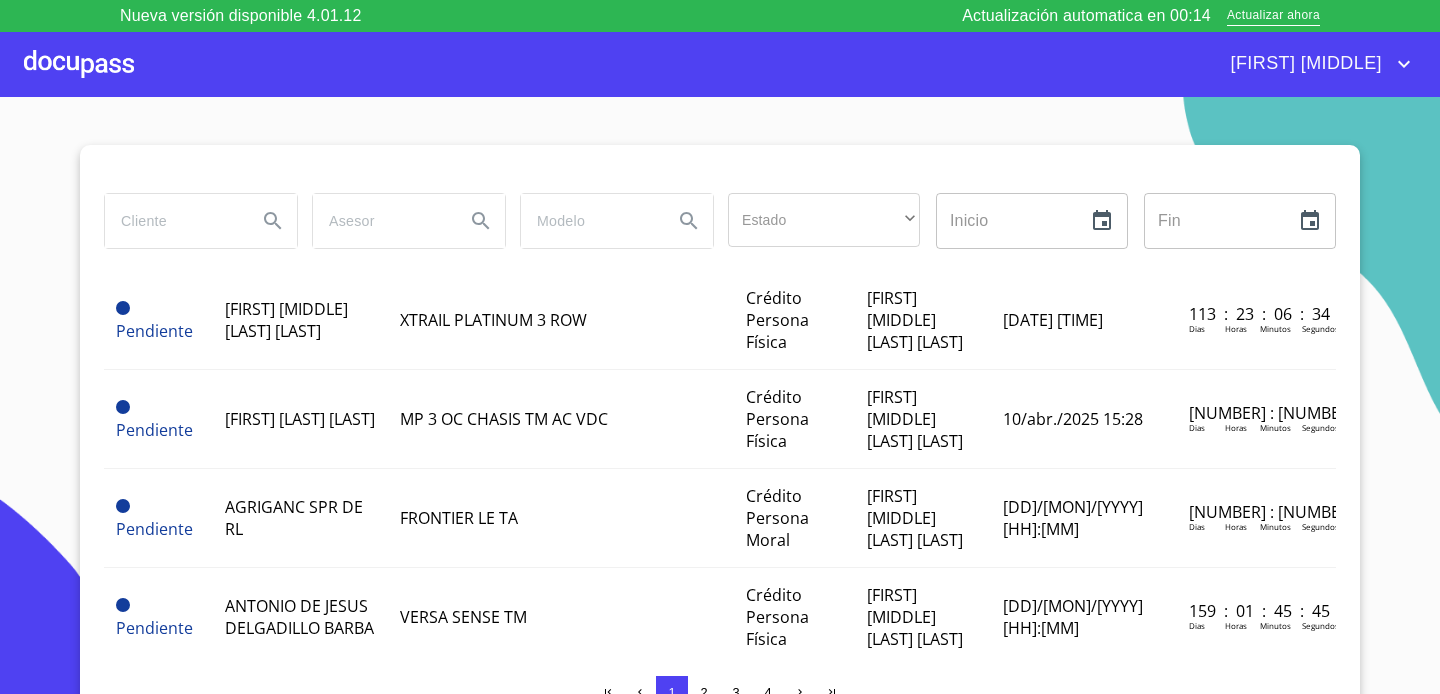 drag, startPoint x: 96, startPoint y: 368, endPoint x: 500, endPoint y: 652, distance: 493.83398 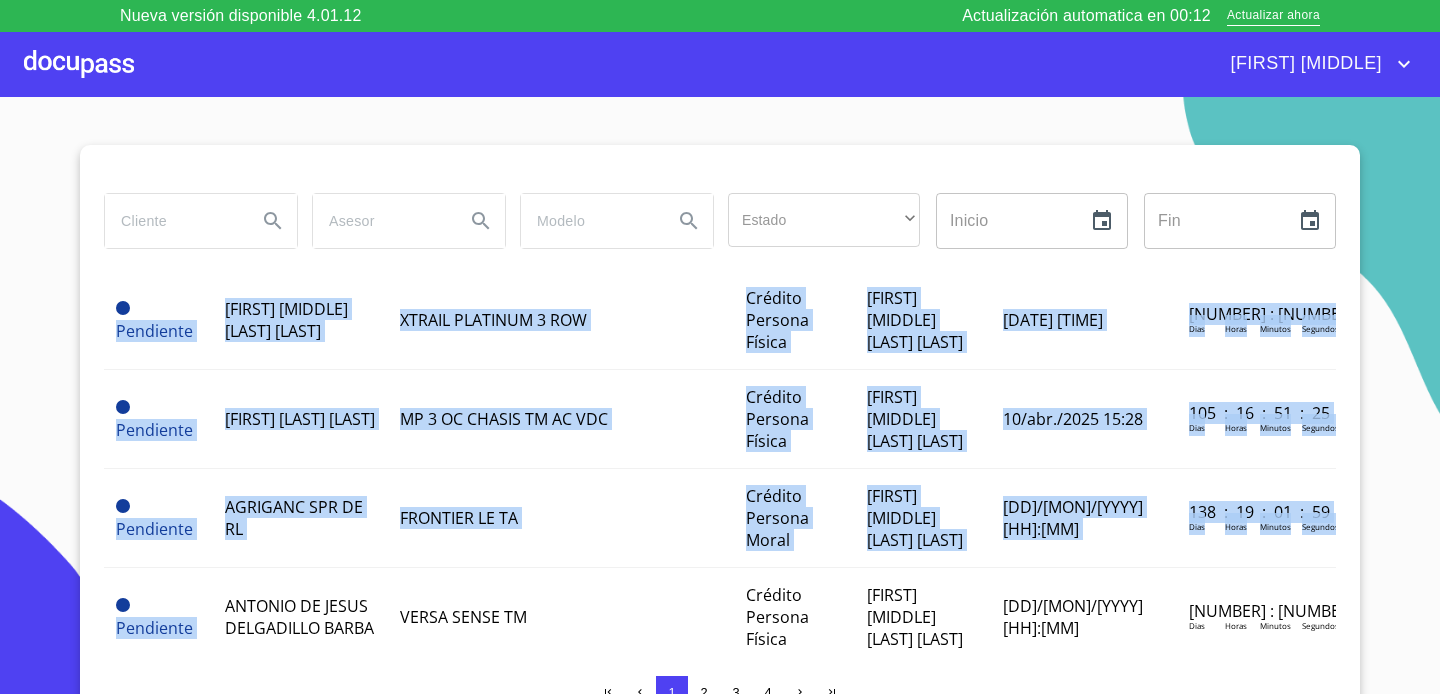 drag, startPoint x: 353, startPoint y: 531, endPoint x: 497, endPoint y: 722, distance: 239.20076 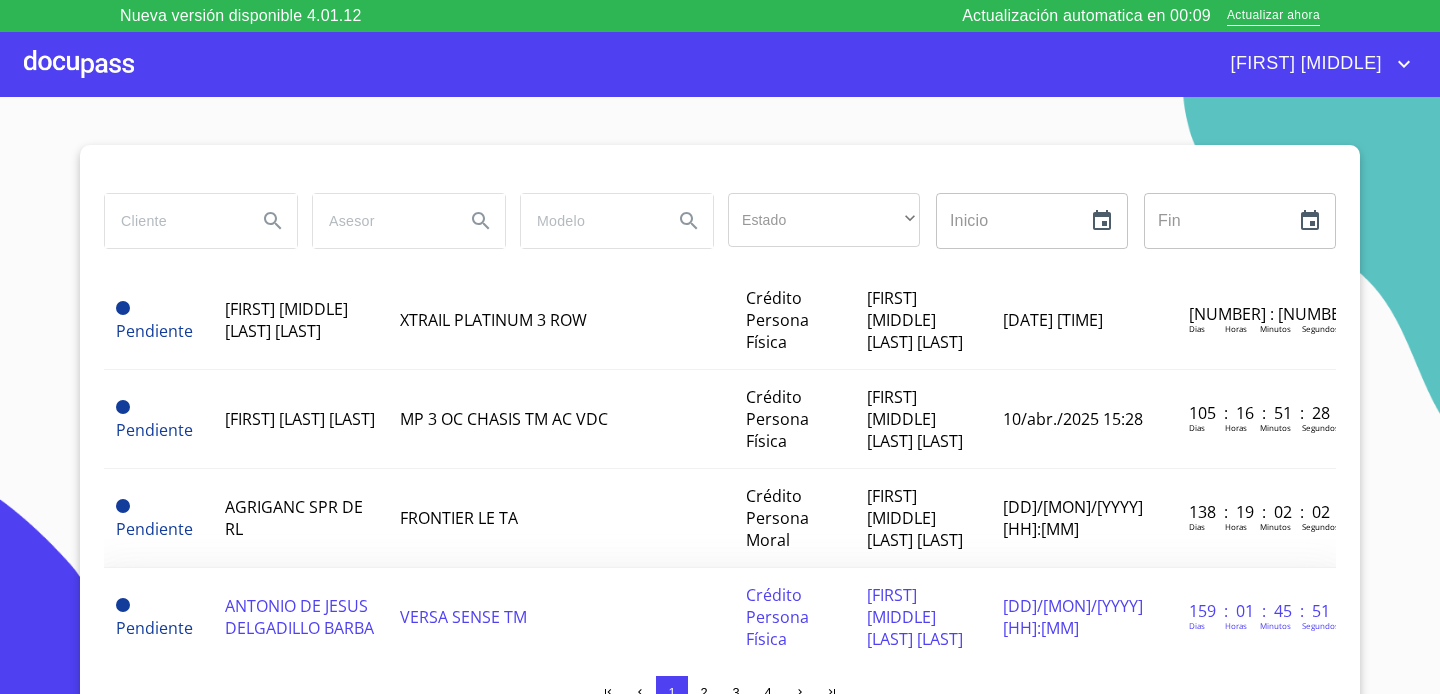 drag, startPoint x: 64, startPoint y: 400, endPoint x: 387, endPoint y: 597, distance: 378.33582 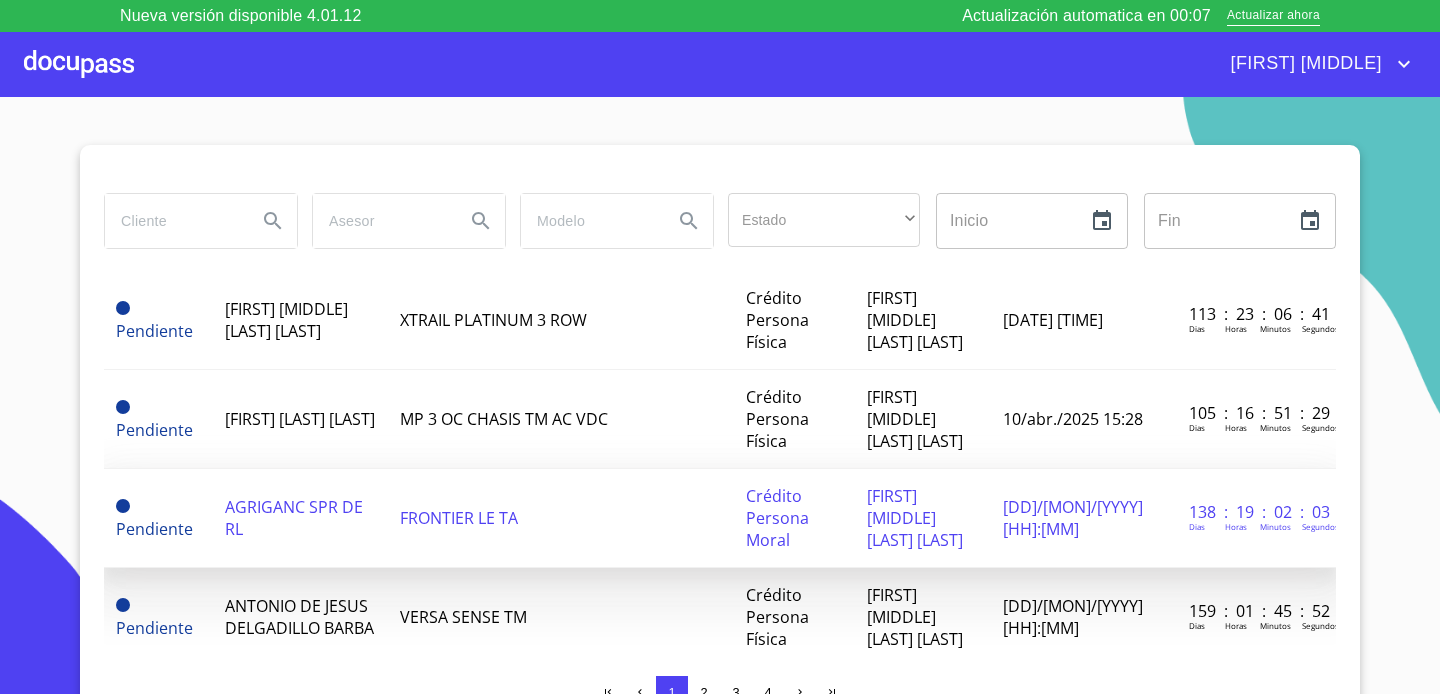click on "AGRIGANC SPR DE RL" at bounding box center (300, 518) 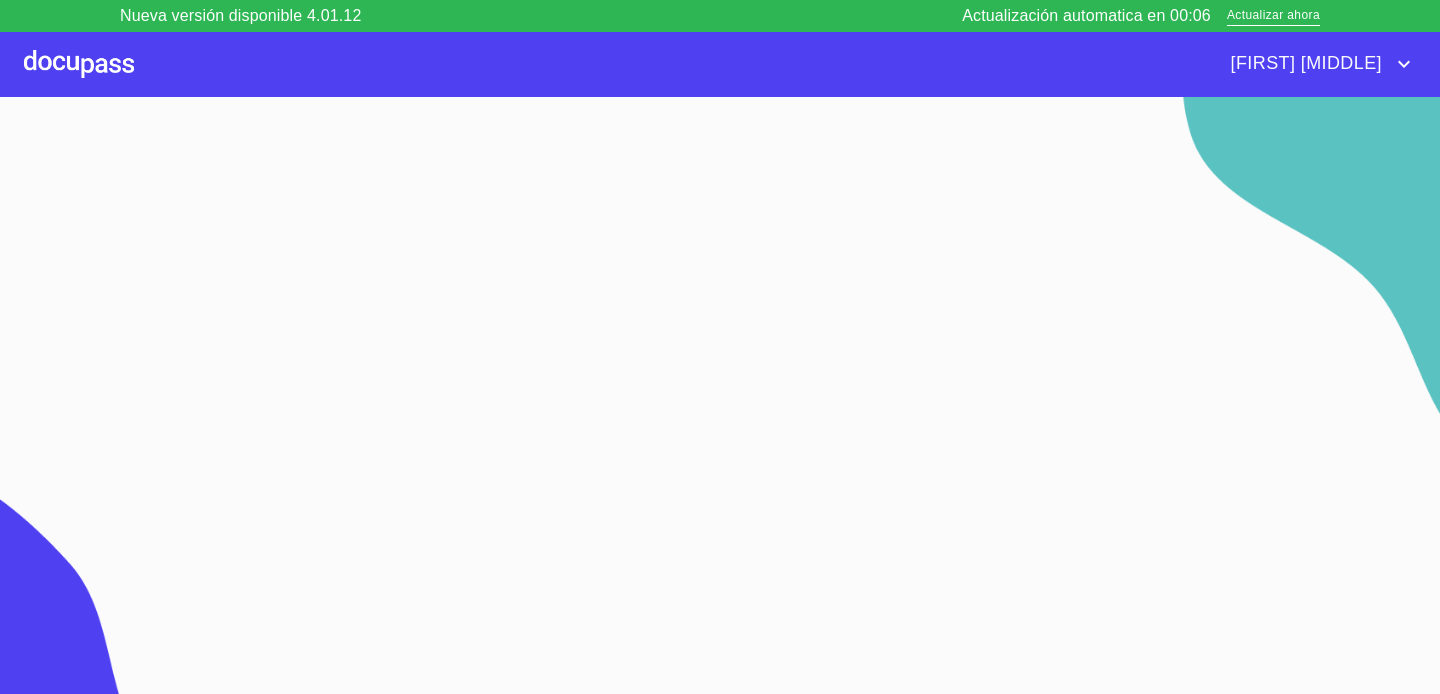 click at bounding box center (79, 64) 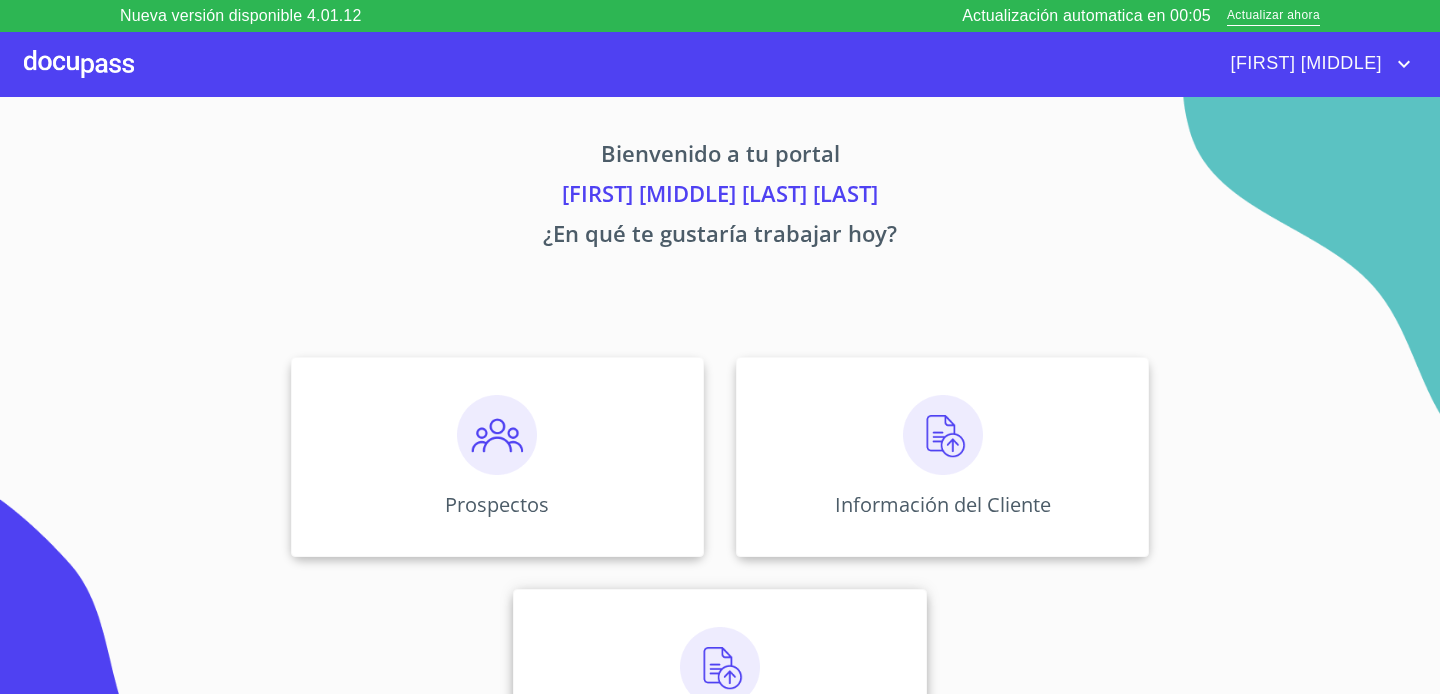click at bounding box center (720, 667) 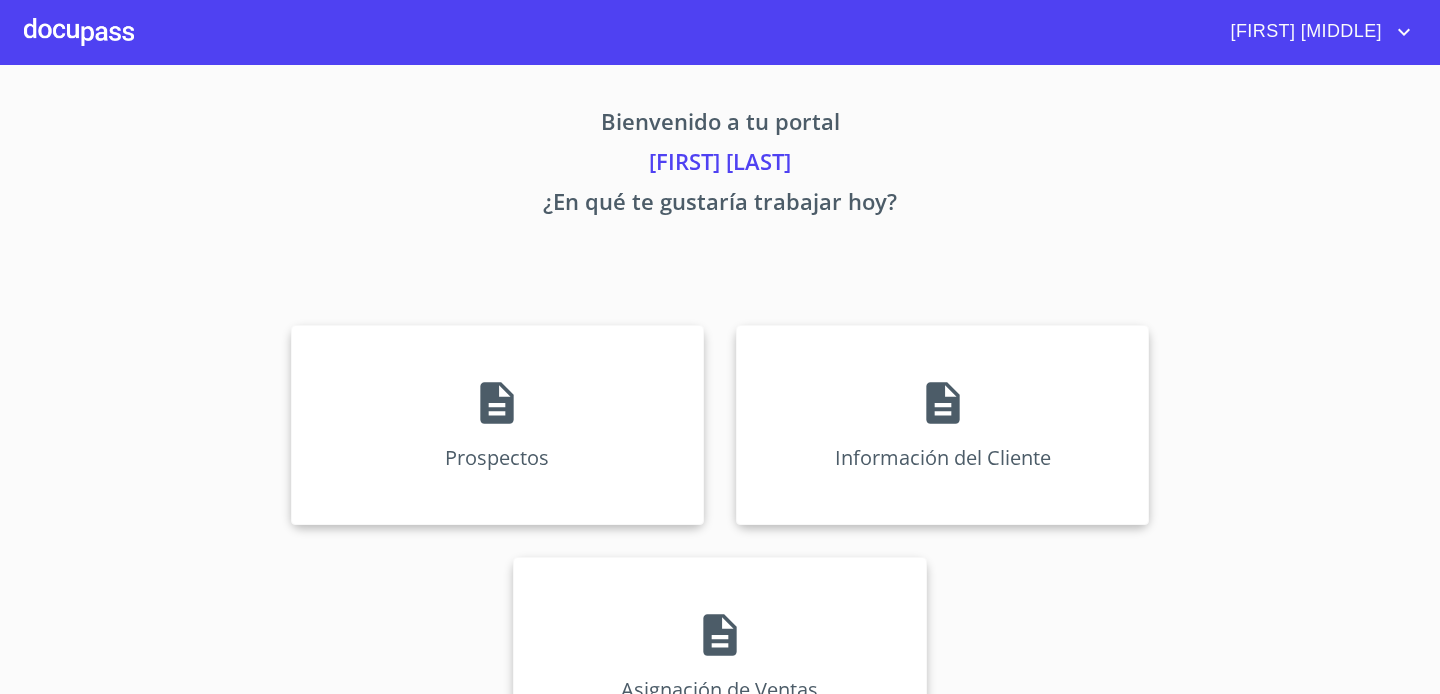 scroll, scrollTop: 0, scrollLeft: 0, axis: both 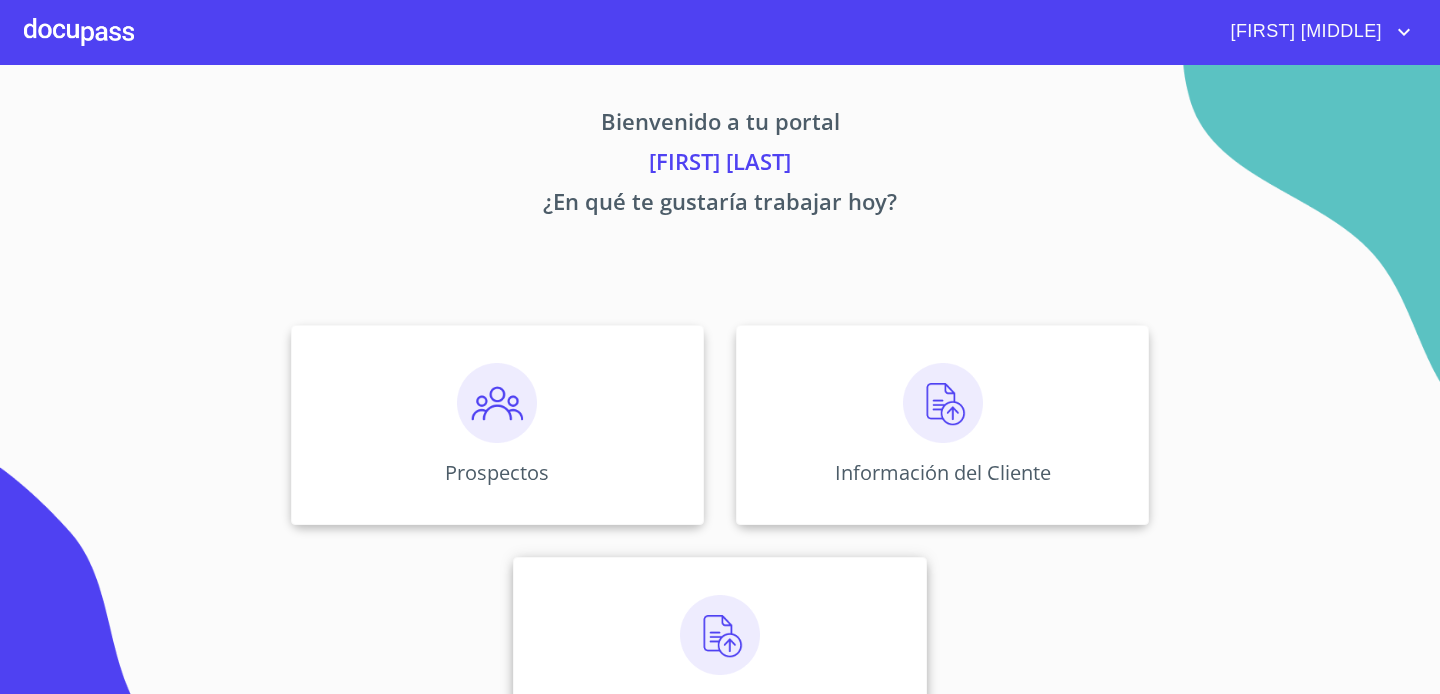 click at bounding box center (720, 635) 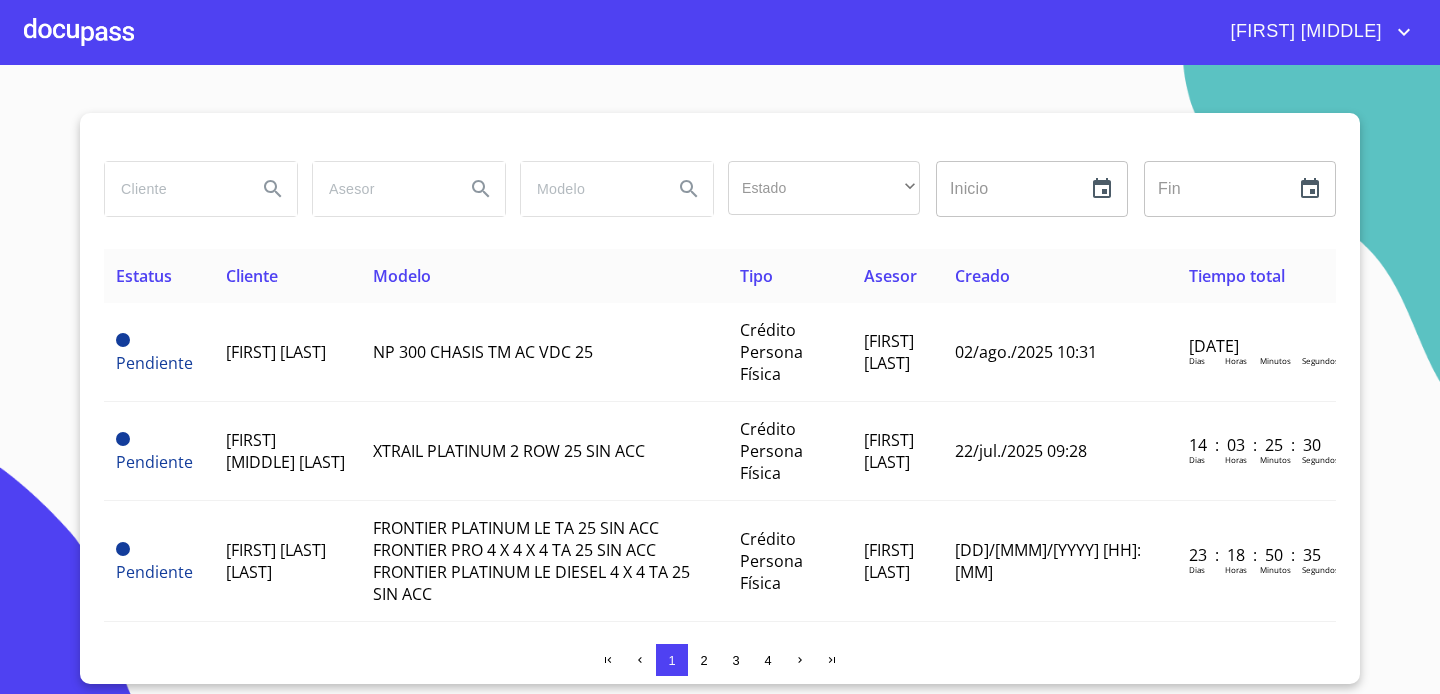 drag, startPoint x: 1428, startPoint y: 287, endPoint x: 1390, endPoint y: 228, distance: 70.178345 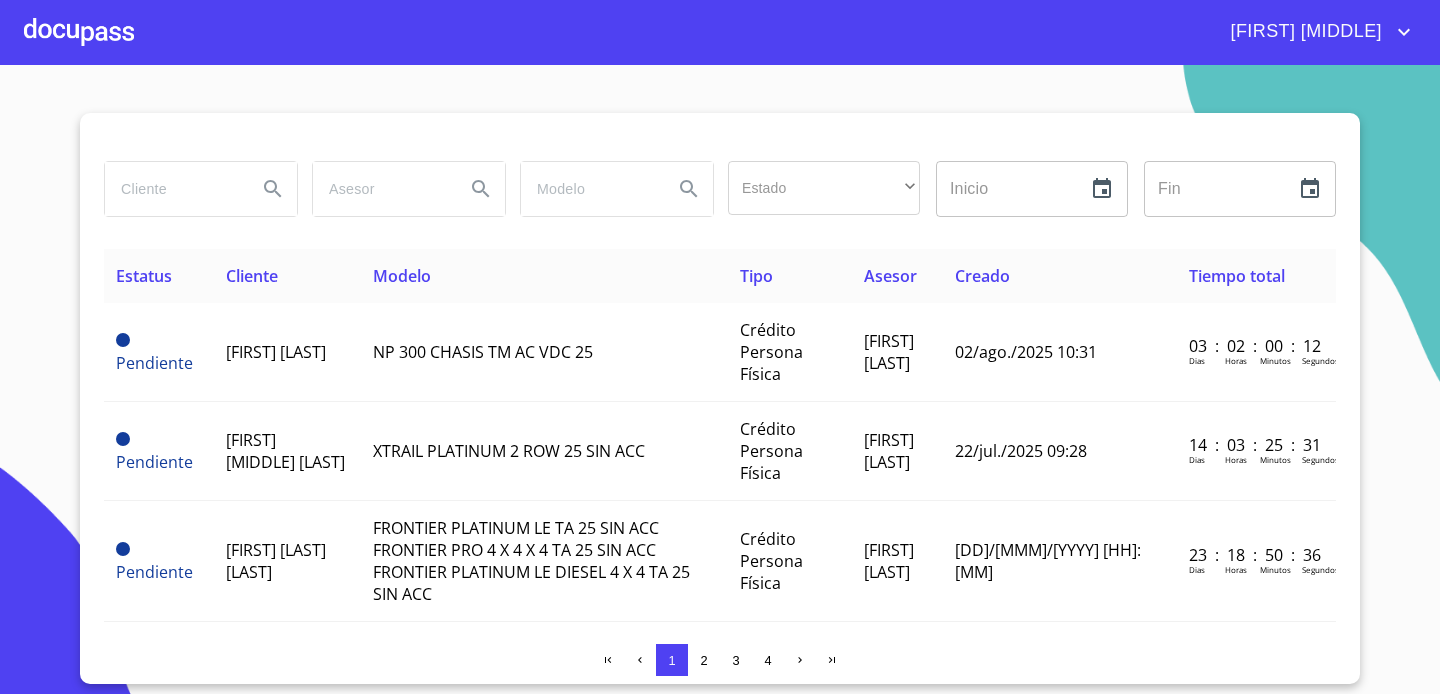 click on "Estado ​ ​ Inicio ​ Fin ​ Estatus   Cliente   Modelo   Tipo   Asesor   Creado   Tiempo total   Pendiente [FIRST] [MIDDLE] [LAST] NP 300 CHASIS TM AC VDC 25 Crédito Persona Física [FIRST] [MIDDLE] [LAST] [DD]/[MMM]/[YYYY] [HH]:[MM] [NUMBER] : [NUMBER] : [NUMBER] : [NUMBER] Dias Horas Minutos Segundos Pendiente [FIRST] [MIDDLE] [LAST] XTRAIL PLATINUM 2 ROW 25 SIN ACC Crédito Persona Física [FIRST] [MIDDLE] [LAST] [DD]/[MMM]/[YYYY] [HH]:[MM] [NUMBER] : [NUMBER] : [NUMBER] : [NUMBER] Dias Horas Minutos Segundos Pendiente [FIRST] [LAST] FRONTIER PLATINUM LE TA 25 SIN ACC FRONTIER PRO 4 X 4 X 4 TA 25 SIN ACC FRONTIER PLATINUM LE DIESEL 4 X 4 TA 25 SIN ACC Crédito Persona Física [FIRST] [MIDDLE] [LAST] [DD]/[MMM]/[YYYY] [HH]:[MM] [NUMBER] : [NUMBER] : [NUMBER] : [NUMBER] Dias Horas Minutos Segundos Pendiente [FIRST] [MIDDLE] [LAST] MAGNITE EXCLUSIVE 1 0 LTS CVT 25 Crédito Persona Física [FIRST] [MIDDLE] [LAST] [DD]/[MMM]/[YYYY] [HH]:[MM] [NUMBER] : [NUMBER] : [NUMBER] : [NUMBER] Dias Horas Minutos Segundos Pendiente [FIRST] [MIDDLE] [LAST]  1 2" at bounding box center [720, 379] 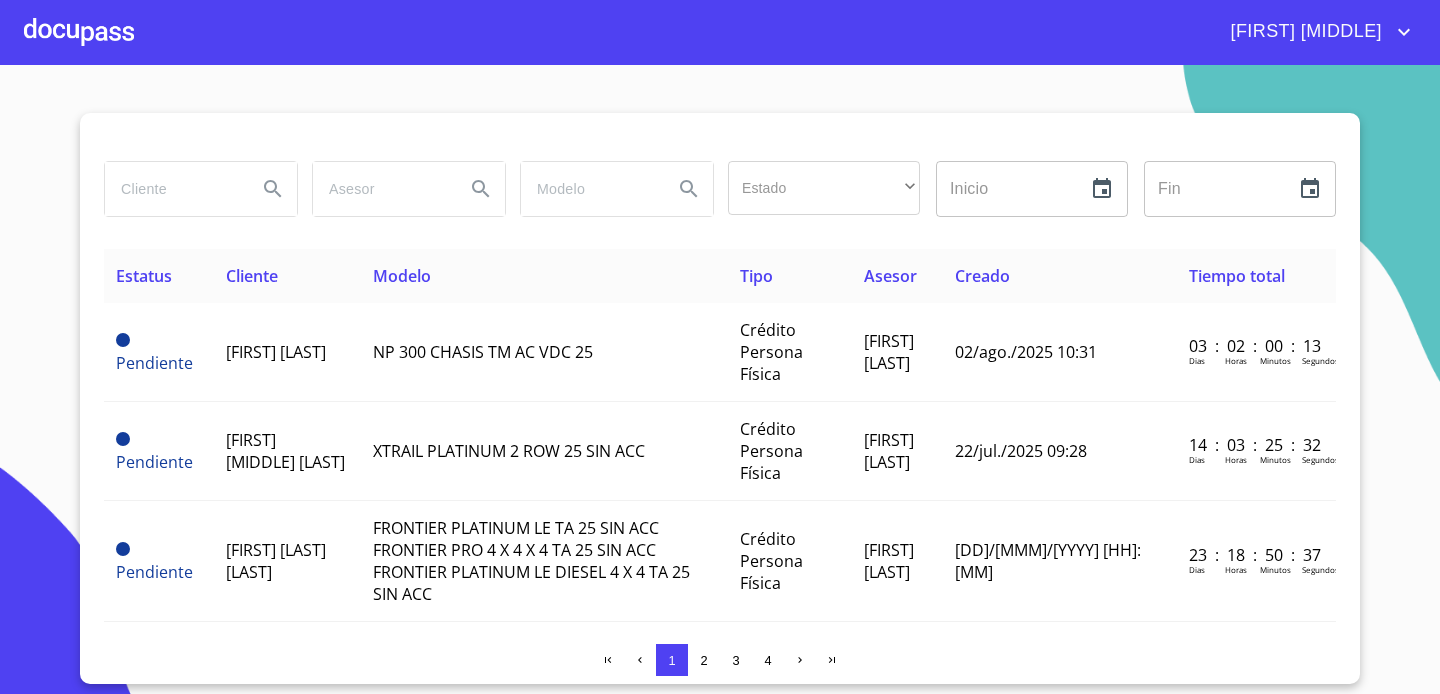 drag, startPoint x: 1379, startPoint y: 364, endPoint x: 1366, endPoint y: 429, distance: 66.287254 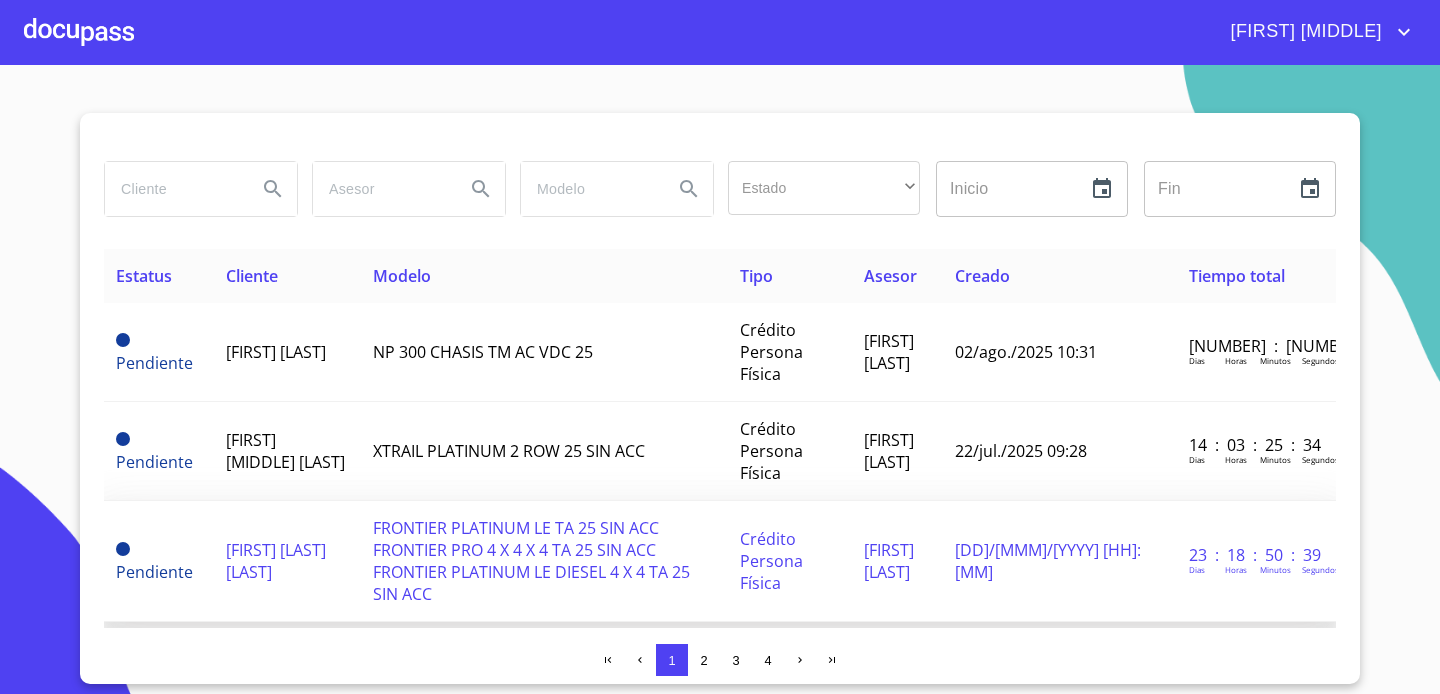 drag, startPoint x: 1361, startPoint y: 426, endPoint x: 1313, endPoint y: 520, distance: 105.546196 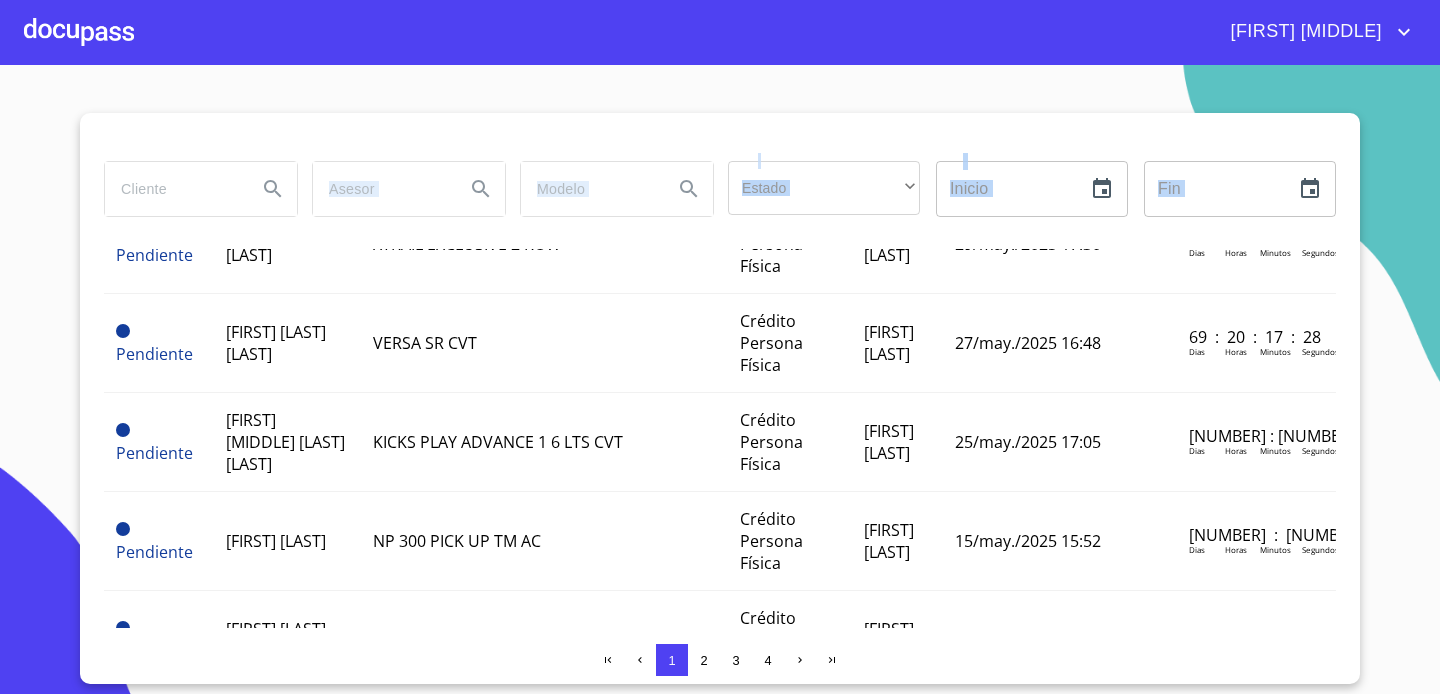 scroll, scrollTop: 2165, scrollLeft: 0, axis: vertical 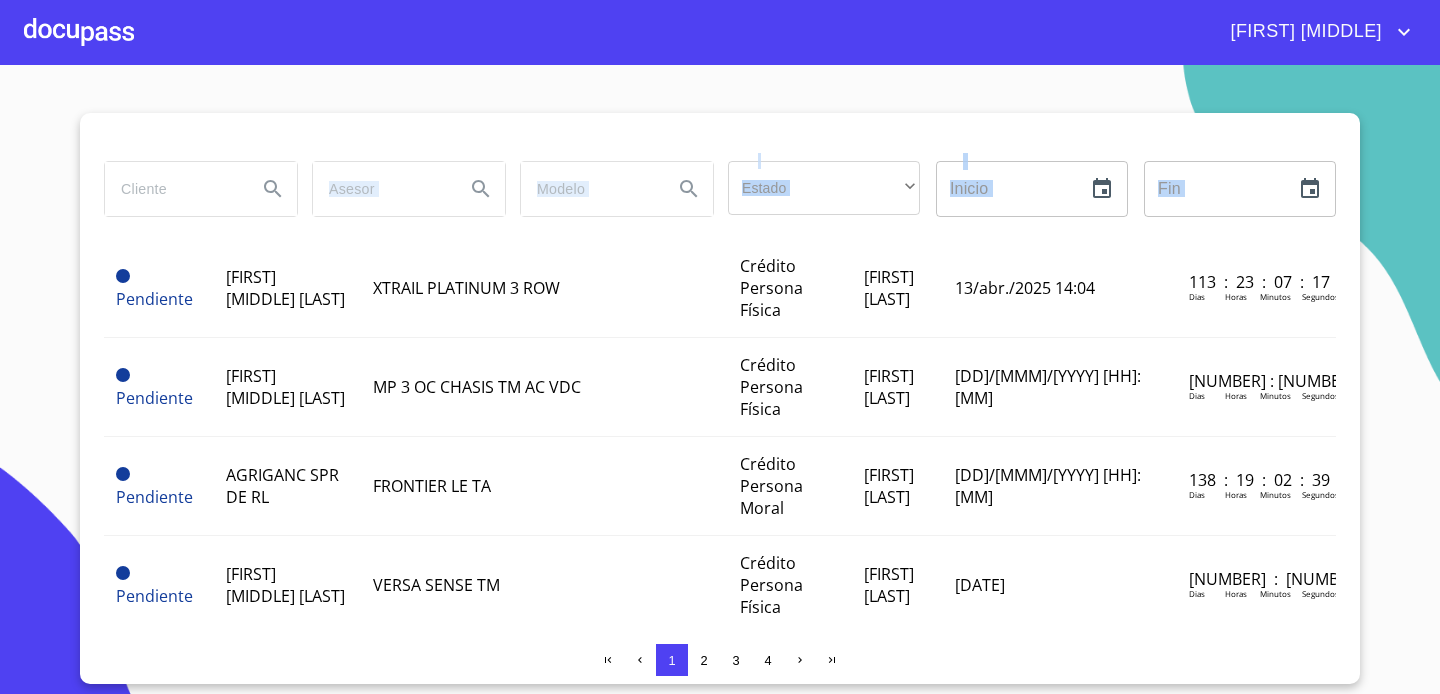 drag, startPoint x: 353, startPoint y: 245, endPoint x: 607, endPoint y: 729, distance: 546.6004 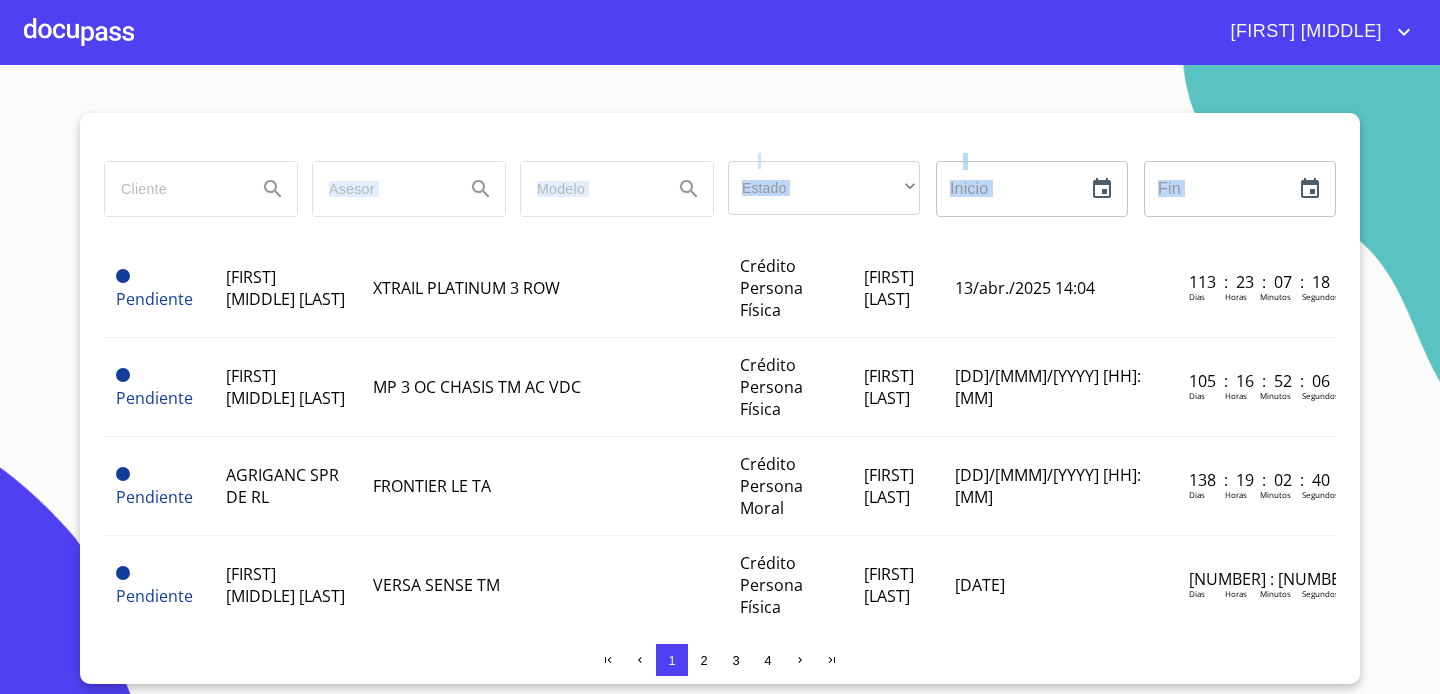 click on "Estado ​ ​ Inicio ​ Fin ​ Estatus   Cliente   Modelo   Tipo   Asesor   Creado   Tiempo total   Pendiente [FIRST] [MIDDLE] [LAST] NP 300 CHASIS TM AC VDC 25 Crédito Persona Física [FIRST] [MIDDLE] [LAST] [DD]/[MMM]/[YYYY] [HH]:[MM] [DD] Dias Horas Minutos Segundos Pendiente [FIRST] [MIDDLE] [LAST] XTRAIL PLATINUM 2 ROW 25 SIN ACC Crédito Persona Física [FIRST] [MIDDLE] [LAST] [DD]/[MMM]/[YYYY] [HH]:[MM] [DD] Dias Horas Minutos Segundos Pendiente [FIRST] [MIDDLE] [LAST] FRONTIER PLATINUM LE TA 25 SIN ACC FRONTIER PRO 4 X 4 X 4 TA 25 SIN ACC FRONTIER PLATINUM LE DIESEL 4 X 4 TA 25 SIN ACC Crédito Persona Física [FIRST] [MIDDLE] [LAST] [DD]/[MMM]/[YYYY] [HH]:[MM] [DD] Dias Horas Minutos Segundos Pendiente [FIRST] [MIDDLE] [LAST] MAGNITE EXCLUSIVE 1 0 LTS CVT 25 Crédito Persona Física [FIRST] [MIDDLE] [LAST] [DD]/[MMM]/[YYYY] [HH]:[MM] [DD] Dias Horas Minutos Segundos Pendiente [FIRST] [MIDDLE] [LAST]  1 2" at bounding box center [720, 379] 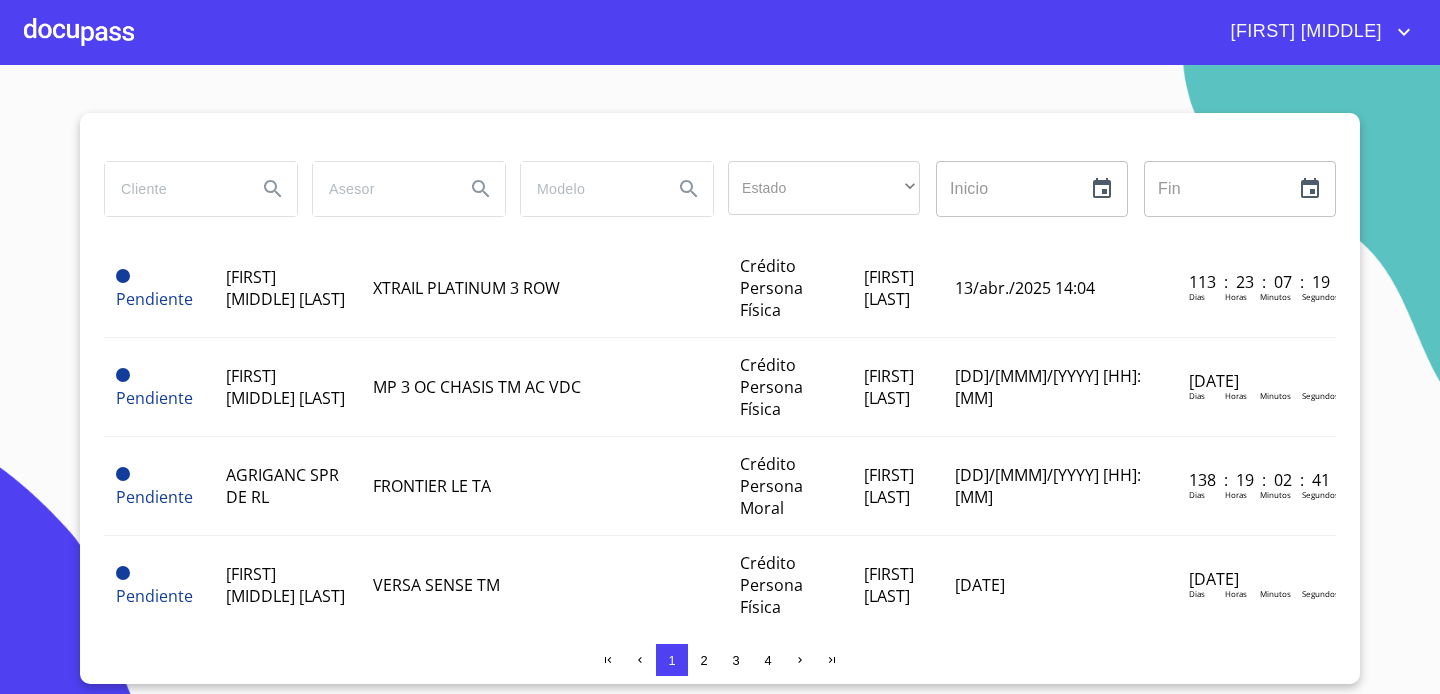 click on "Estado ​ ​ Inicio ​ Fin ​ Estatus   Cliente   Modelo   Tipo   Asesor   Creado   Tiempo total   Pendiente [FIRST] [MIDDLE] [LAST] NP 300 CHASIS TM AC VDC 25 Crédito Persona Física [FIRST] [MIDDLE] [LAST] [DD]/[MMM]/[YYYY] [HH]:[MM] [NUMBER] : [NUMBER] : [NUMBER] : [NUMBER] Dias Horas Minutos Segundos Pendiente [FIRST] [MIDDLE] [LAST] XTRAIL PLATINUM 2 ROW 25 SIN ACC Crédito Persona Física [FIRST] [MIDDLE] [LAST] [DD]/[MMM]/[YYYY] [HH]:[MM] [NUMBER] : [NUMBER] : [NUMBER] : [NUMBER] Dias Horas Minutos Segundos Pendiente [FIRST] [LAST] FRONTIER PLATINUM LE TA 25 SIN ACC FRONTIER PRO 4 X 4 X 4 TA 25 SIN ACC FRONTIER PLATINUM LE DIESEL 4 X 4 TA 25 SIN ACC Crédito Persona Física [FIRST] [MIDDLE] [LAST] [DD]/[MMM]/[YYYY] [HH]:[MM] [NUMBER] : [NUMBER] : [NUMBER] : [NUMBER] Dias Horas Minutos Segundos Pendiente [FIRST] [MIDDLE] [LAST] MAGNITE EXCLUSIVE 1 0 LTS CVT 25 Crédito Persona Física [FIRST] [MIDDLE] [LAST] [DD]/[MMM]/[YYYY] [HH]:[MM] [NUMBER] : [NUMBER] : [NUMBER] : [NUMBER] Dias Horas Minutos Segundos Pendiente [FIRST] [MIDDLE] [LAST]  1 2" at bounding box center (720, 379) 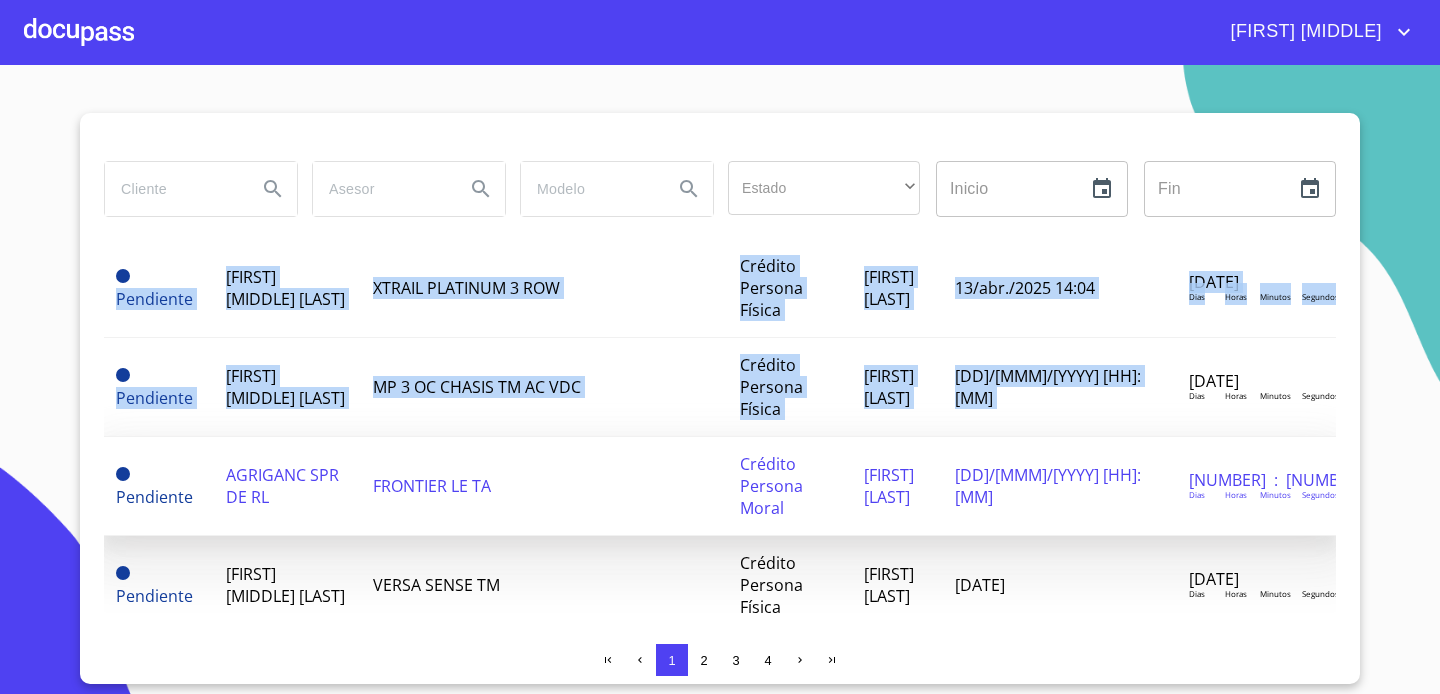 scroll, scrollTop: 2165, scrollLeft: 2, axis: both 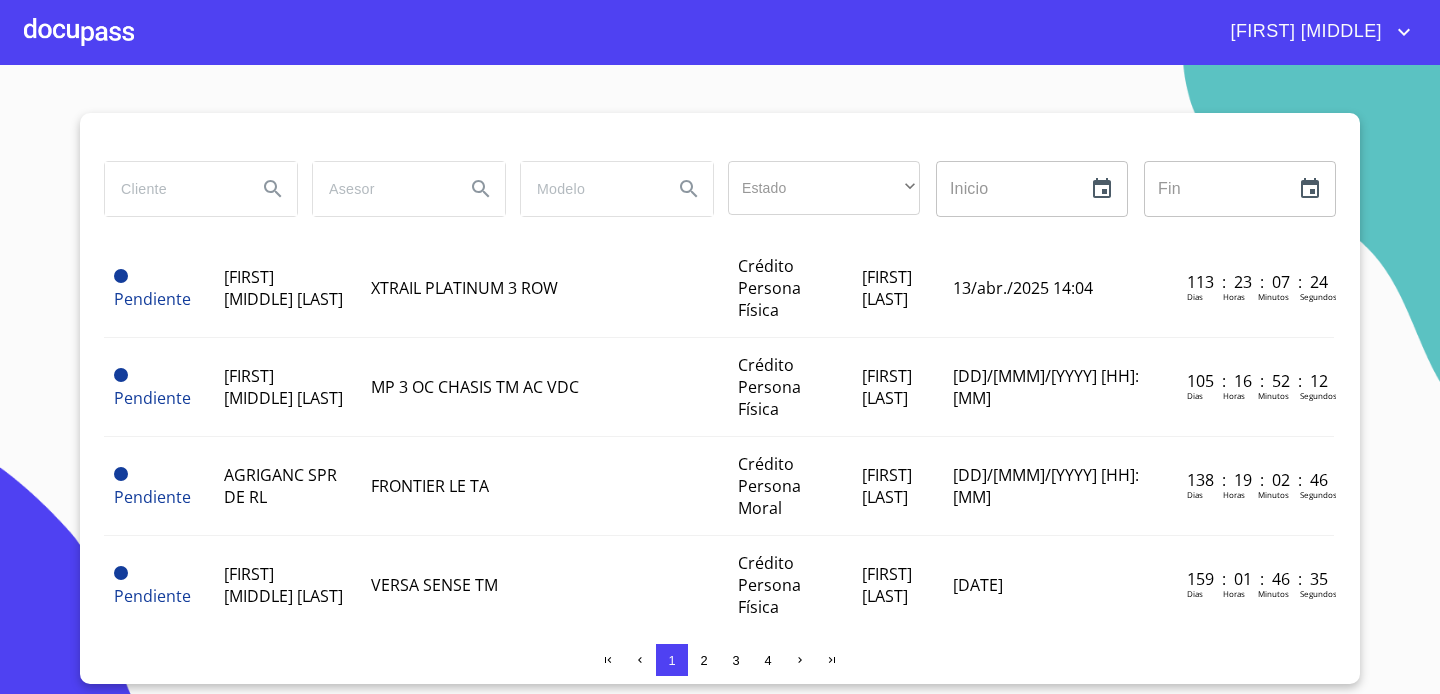 drag, startPoint x: 1353, startPoint y: 255, endPoint x: 1018, endPoint y: 745, distance: 593.5697 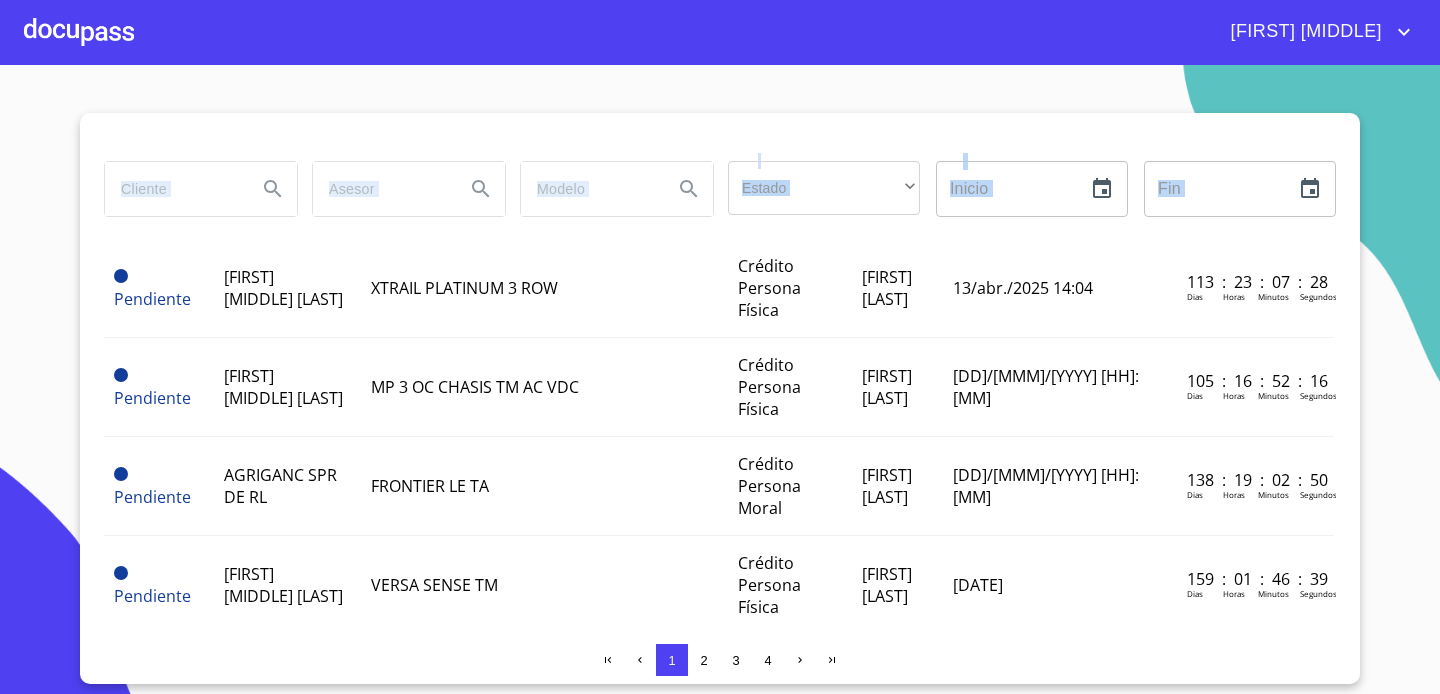 drag, startPoint x: 183, startPoint y: 230, endPoint x: 380, endPoint y: 749, distance: 555.1306 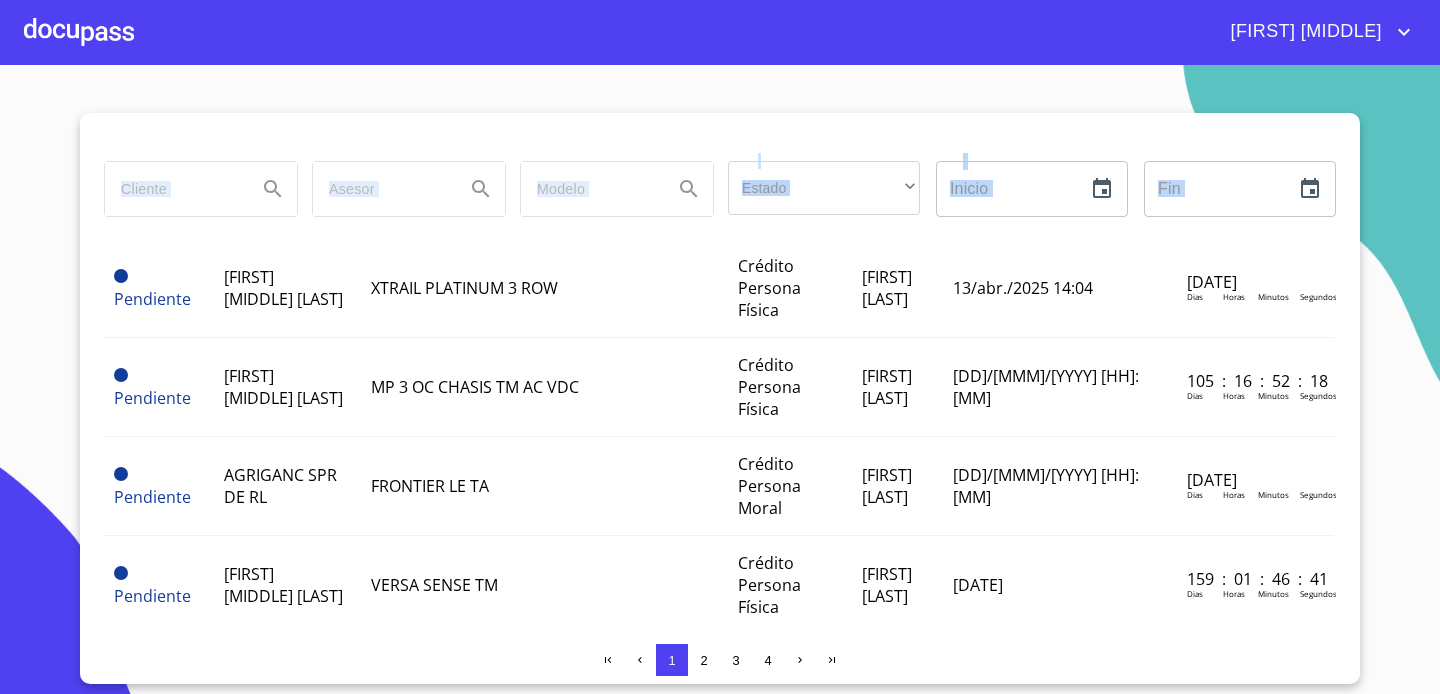 click on "Estado ​ ​ Inicio ​ Fin ​ Estatus   Cliente   Modelo   Tipo   Asesor   Creado   Tiempo total   Pendiente [FIRST] [MIDDLE] [LAST] [LAST] NP 300 CHASIS TM AC VDC 25 Crédito Persona Física [FIRST] [MIDDLE] [LAST] [LAST] [DD]/[MMM]/[YYYY] [HH]:[MM] 03  :  02  :  00  :  33 Dias Horas Minutos Segundos Pendiente [FIRST] [MIDDLE] [LAST] [LAST] XTRAIL PLATINUM 2 ROW 25 SIN ACC Crédito Persona Física [FIRST] [MIDDLE] [LAST] [LAST] [DD]/[MMM]/[YYYY] [HH]:[MM] 14  :  03  :  25  :  52 Dias Horas Minutos Segundos Pendiente [FIRST] [MIDDLE] [LAST] [LAST] FRONTIER PLATINUM LE TA 25 SIN ACC FRONTIER PRO 4 X 4 X 4 TA 25 SIN ACC FRONTIER PLATINUM LE DIESEL 4 X 4 TA 25 SIN ACC Crédito Persona Física [FIRST] [MIDDLE] [LAST] [LAST] [DD]/[MMM]/[YYYY] [HH]:[MM] 23  :  18  :  50  :  57 Dias Horas Minutos Segundos Pendiente [FIRST] [MIDDLE] [LAST] [LAST] MAGNITE EXCLUSIVE 1 0 LTS CVT 25 Crédito Persona Física [FIRST] [MIDDLE] [LAST] [LAST] [DD]/[MMM]/[YYYY] [HH]:[MM] 23  :  22  :  14  :  26 Dias Horas Minutos Segundos Pendiente [FIRST] [MIDDLE] [LAST] [LAST]  1 2" at bounding box center (720, 379) 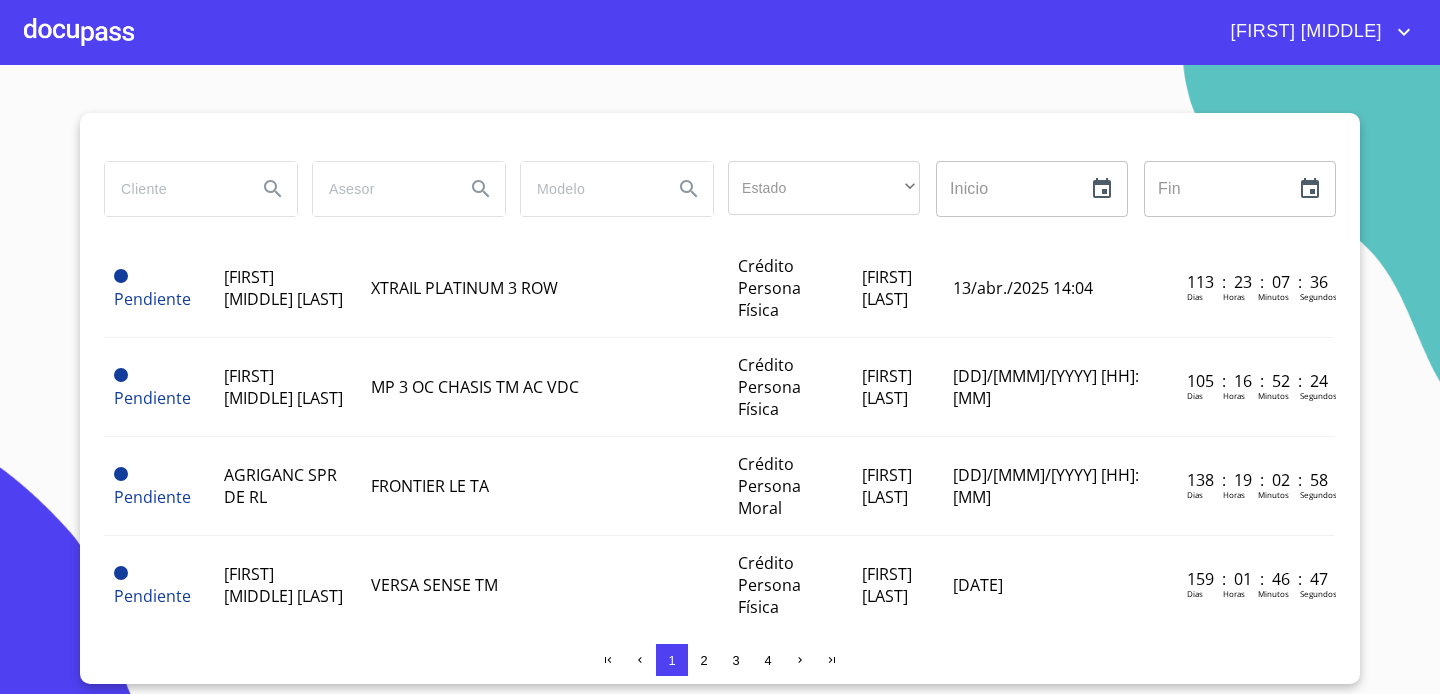 drag, startPoint x: 1380, startPoint y: 389, endPoint x: 1374, endPoint y: 560, distance: 171.10522 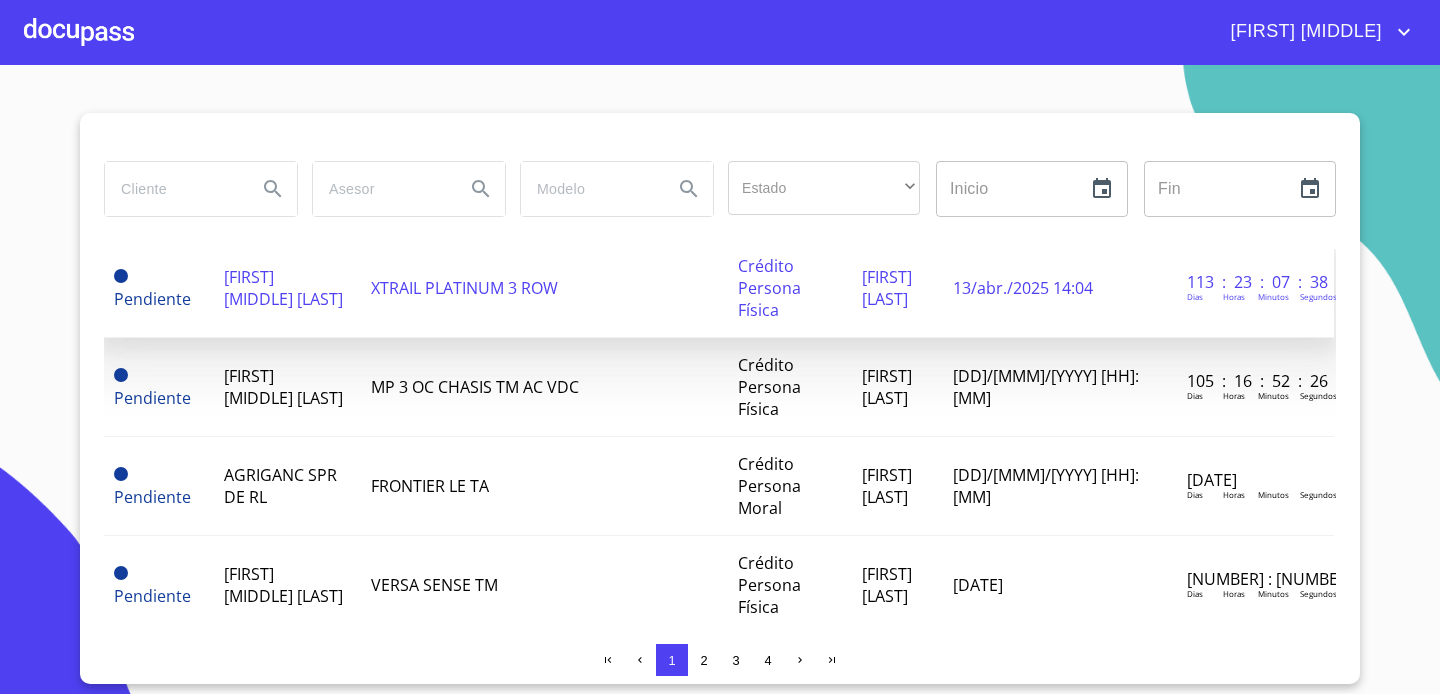 click on "Pendiente" at bounding box center [157, 288] 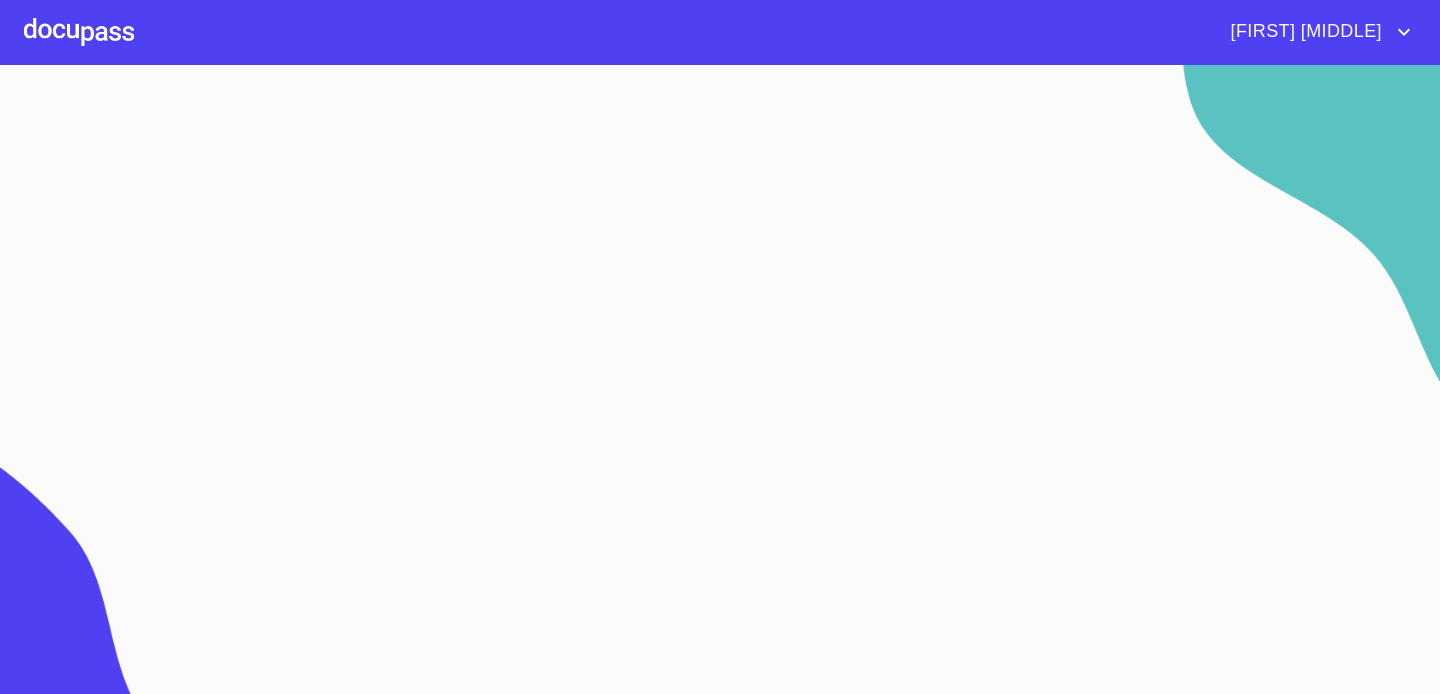 click at bounding box center (79, 32) 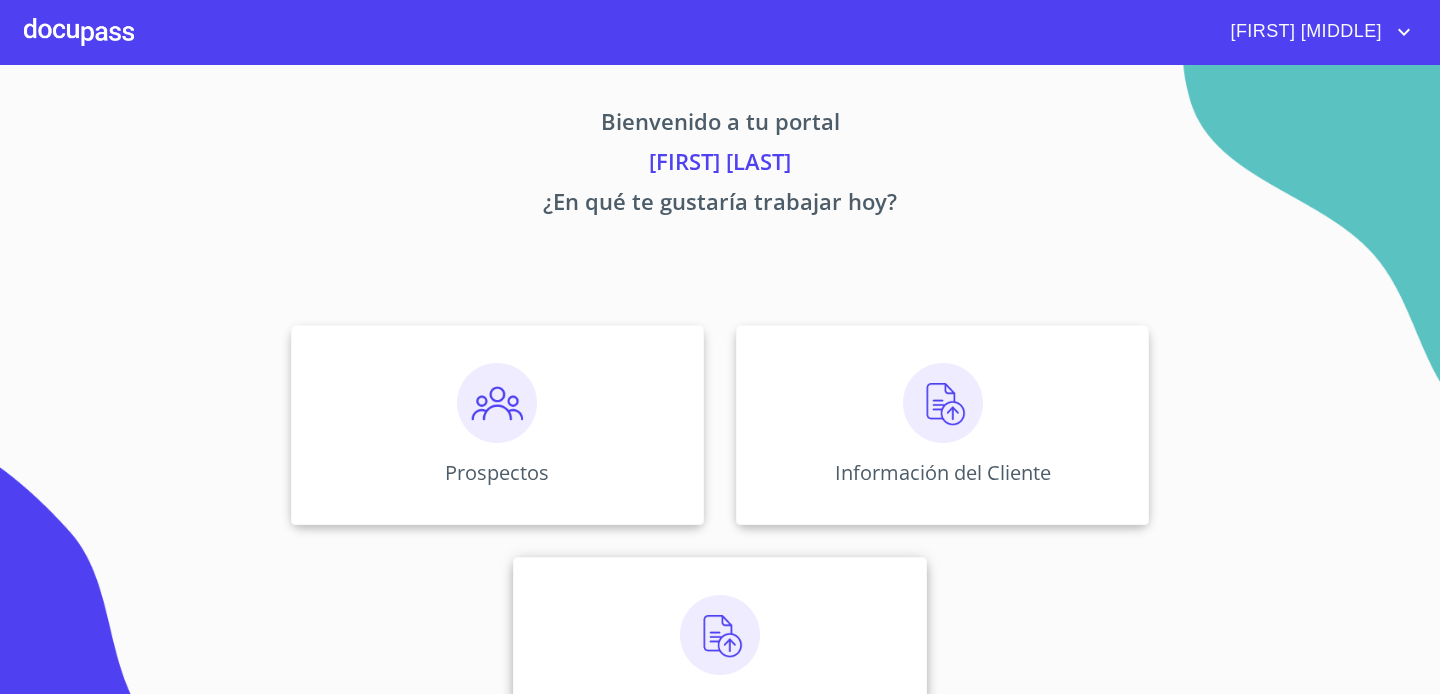 click at bounding box center (720, 635) 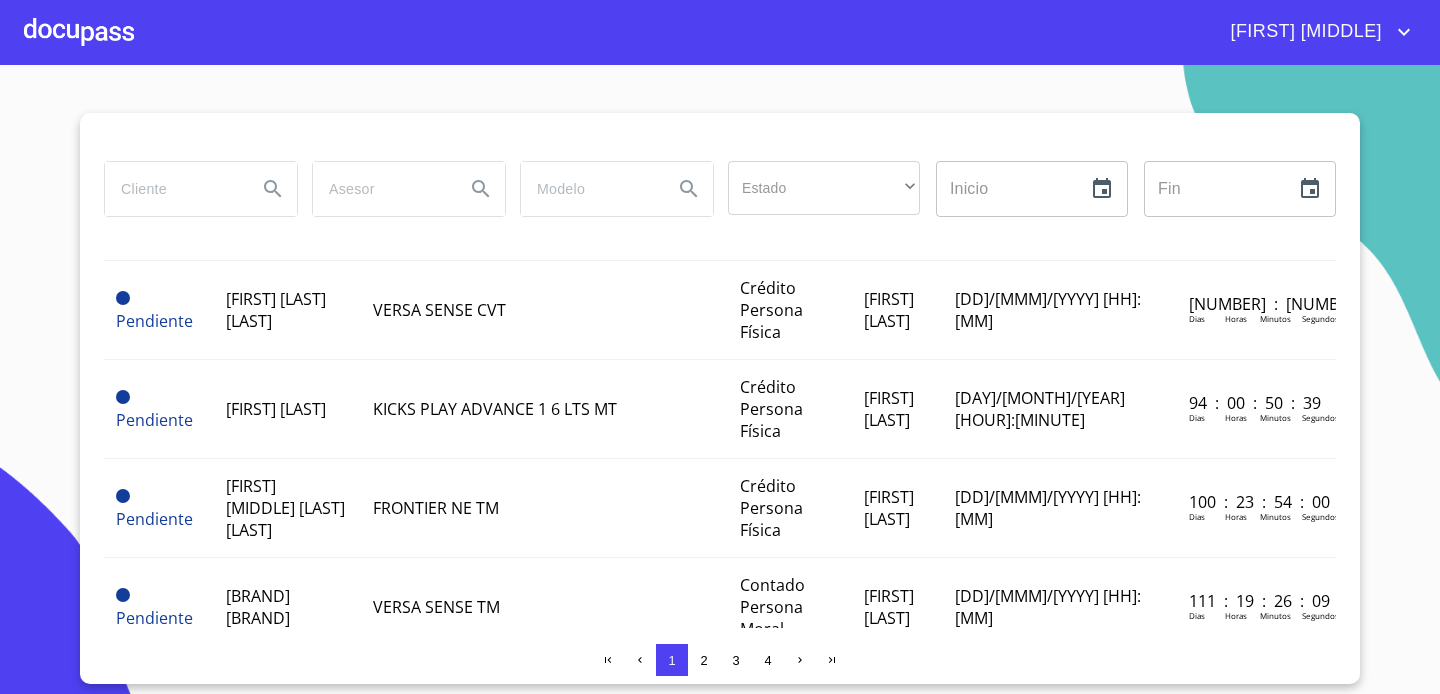 scroll, scrollTop: 2165, scrollLeft: 0, axis: vertical 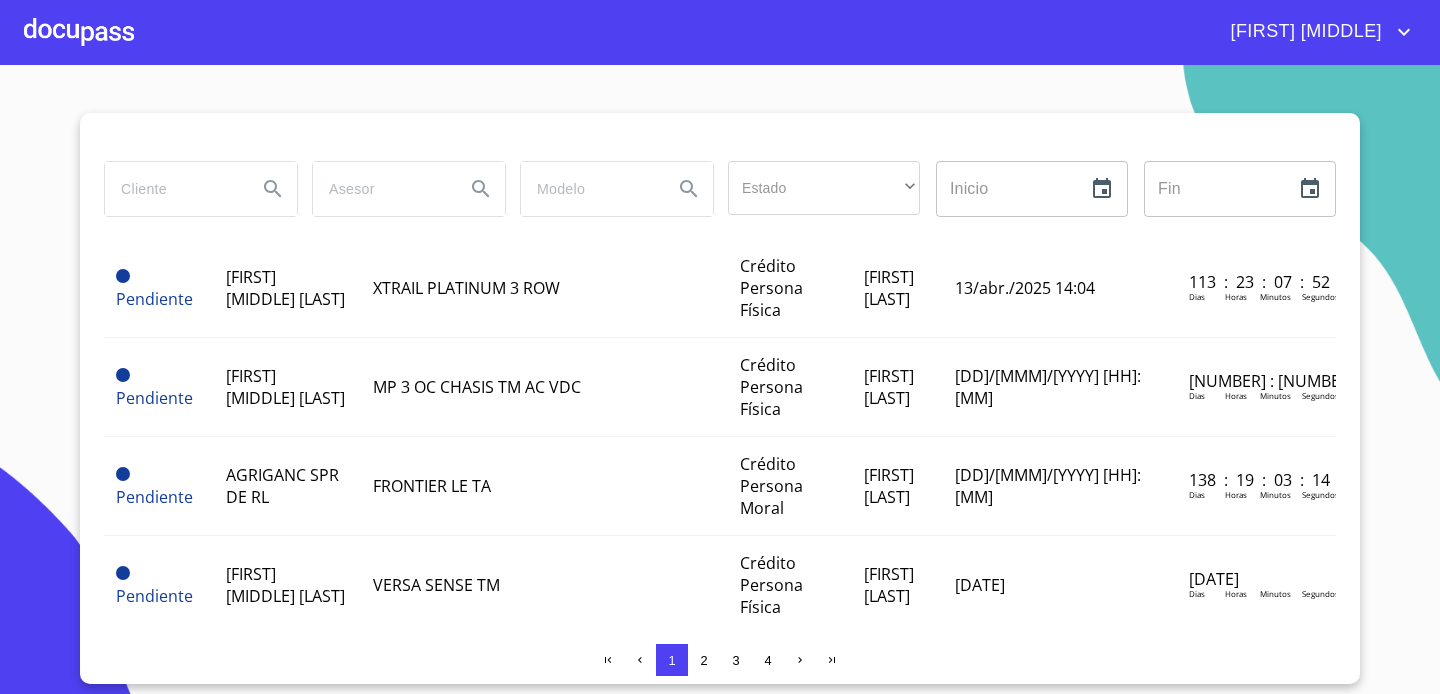 drag, startPoint x: 113, startPoint y: 271, endPoint x: 234, endPoint y: 750, distance: 494.04657 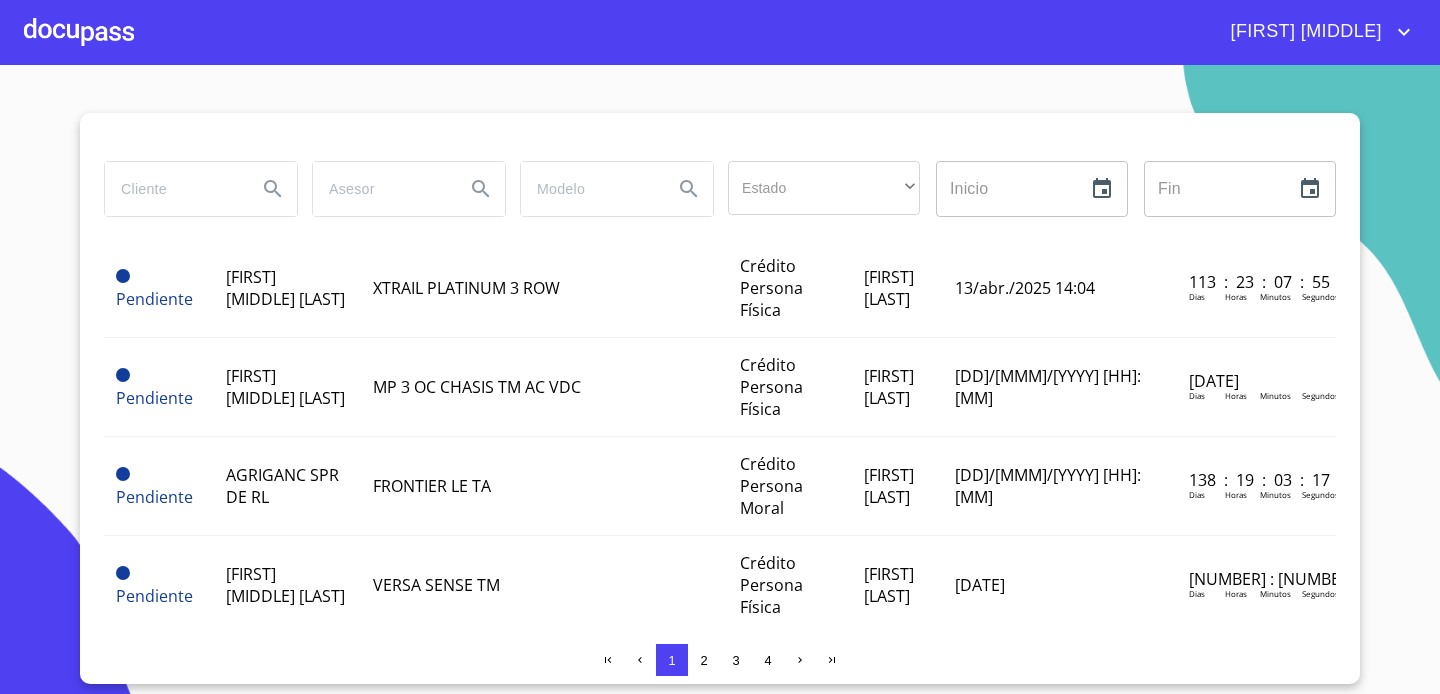click at bounding box center (79, 32) 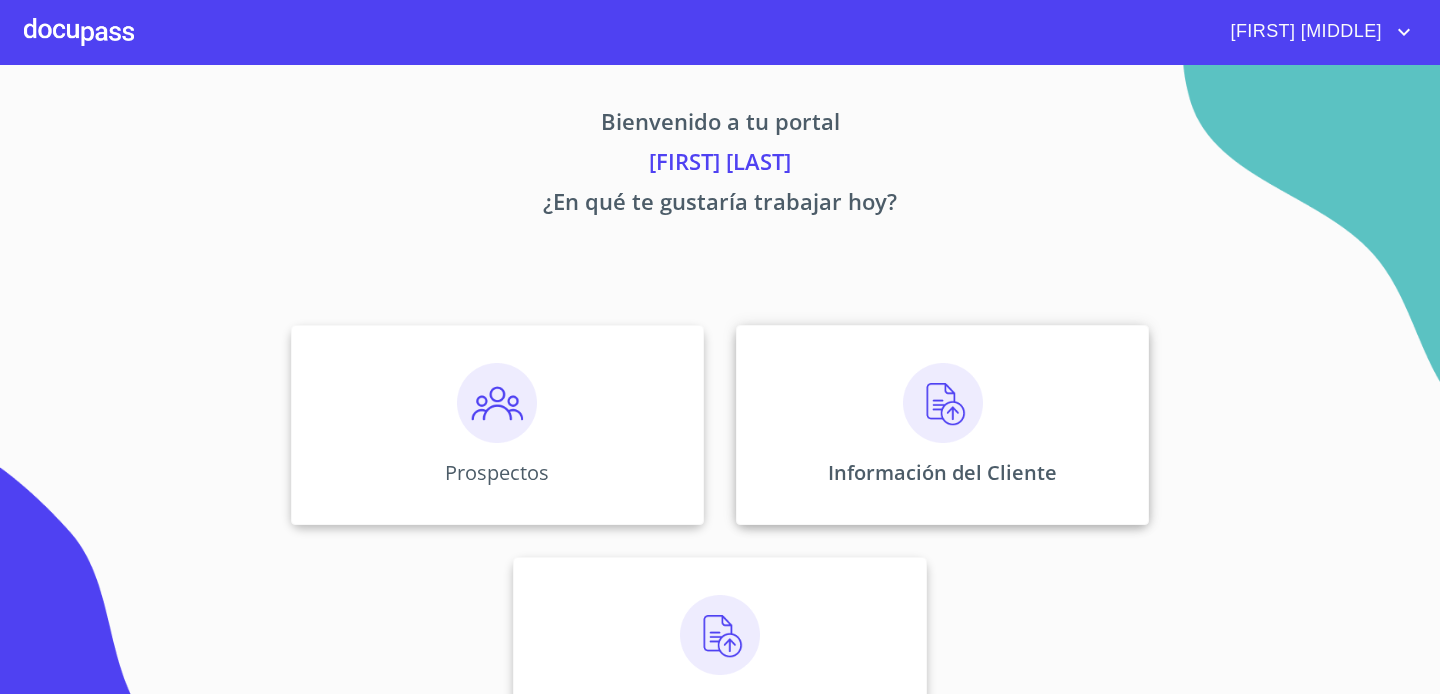 click at bounding box center (943, 403) 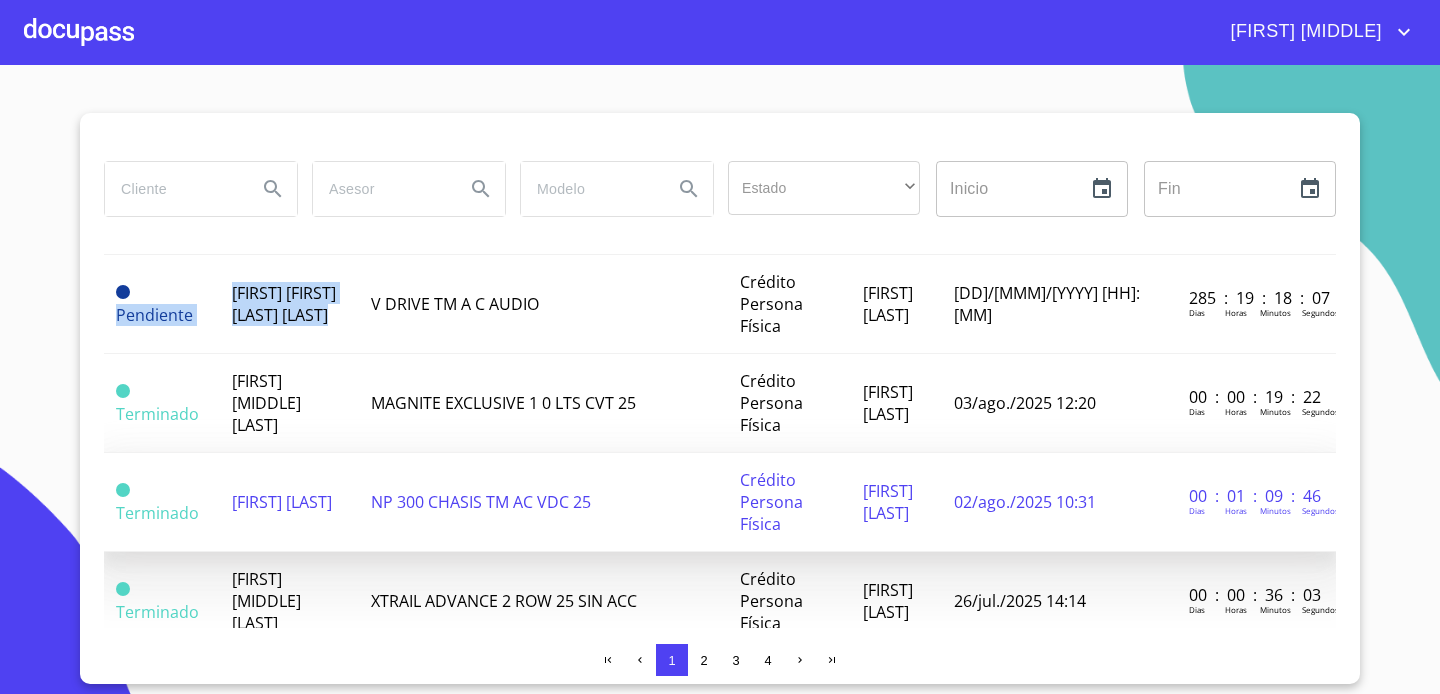 scroll, scrollTop: 497, scrollLeft: 0, axis: vertical 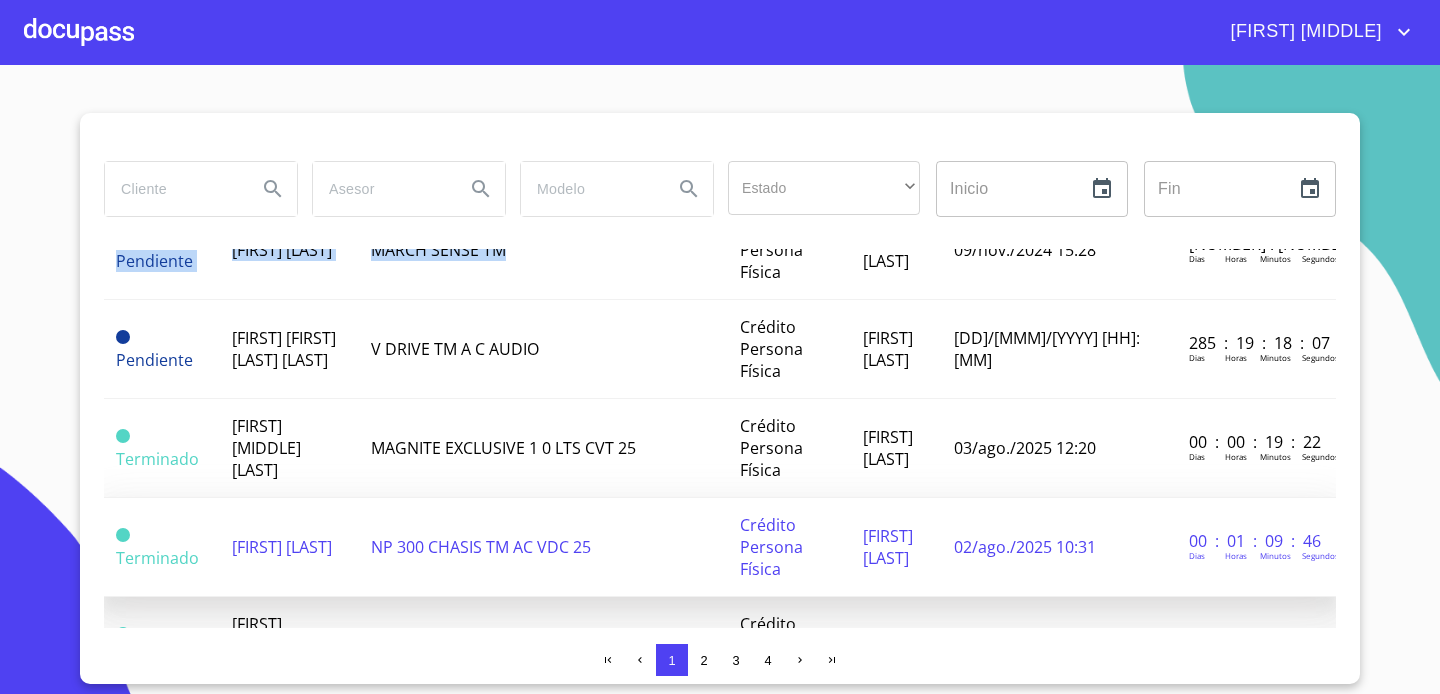 drag, startPoint x: 223, startPoint y: 291, endPoint x: 449, endPoint y: 255, distance: 228.84929 